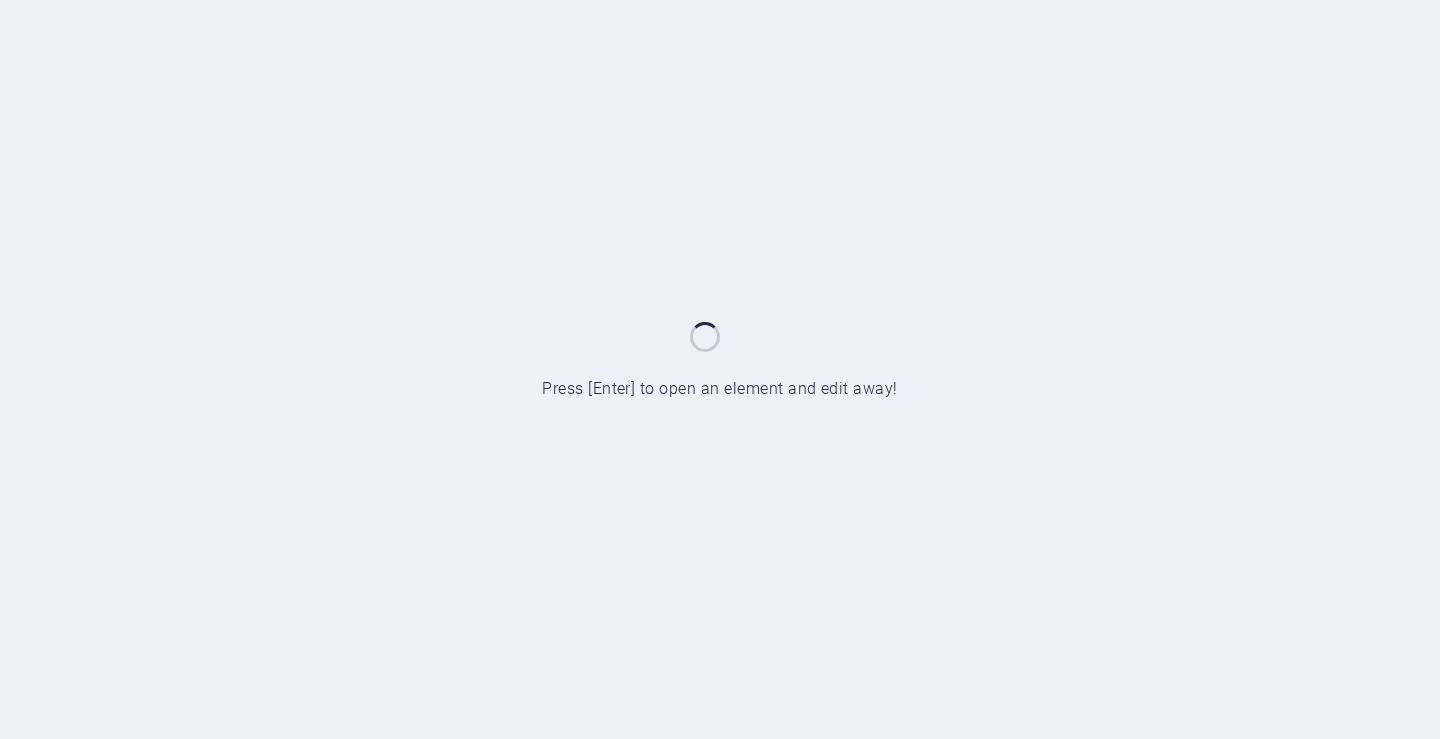 scroll, scrollTop: 0, scrollLeft: 0, axis: both 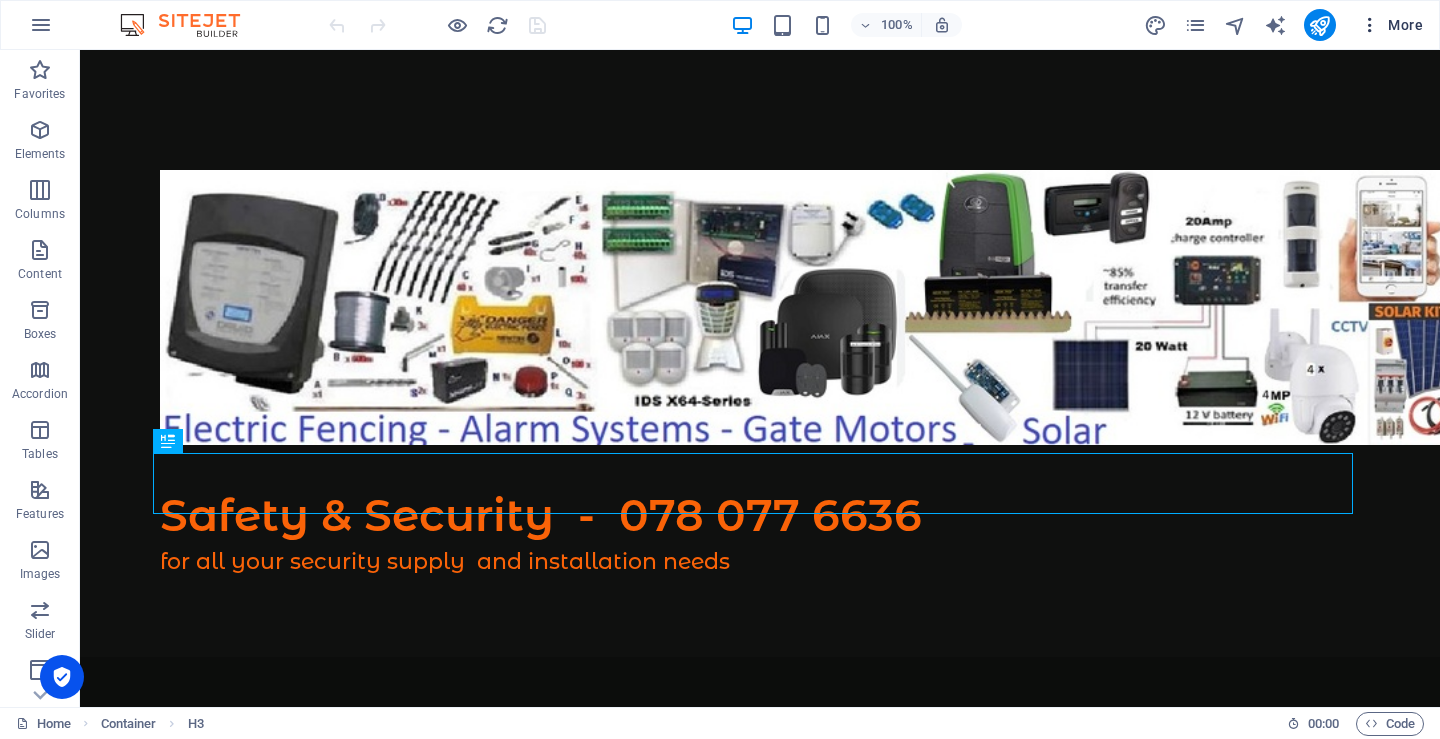 click at bounding box center (1370, 25) 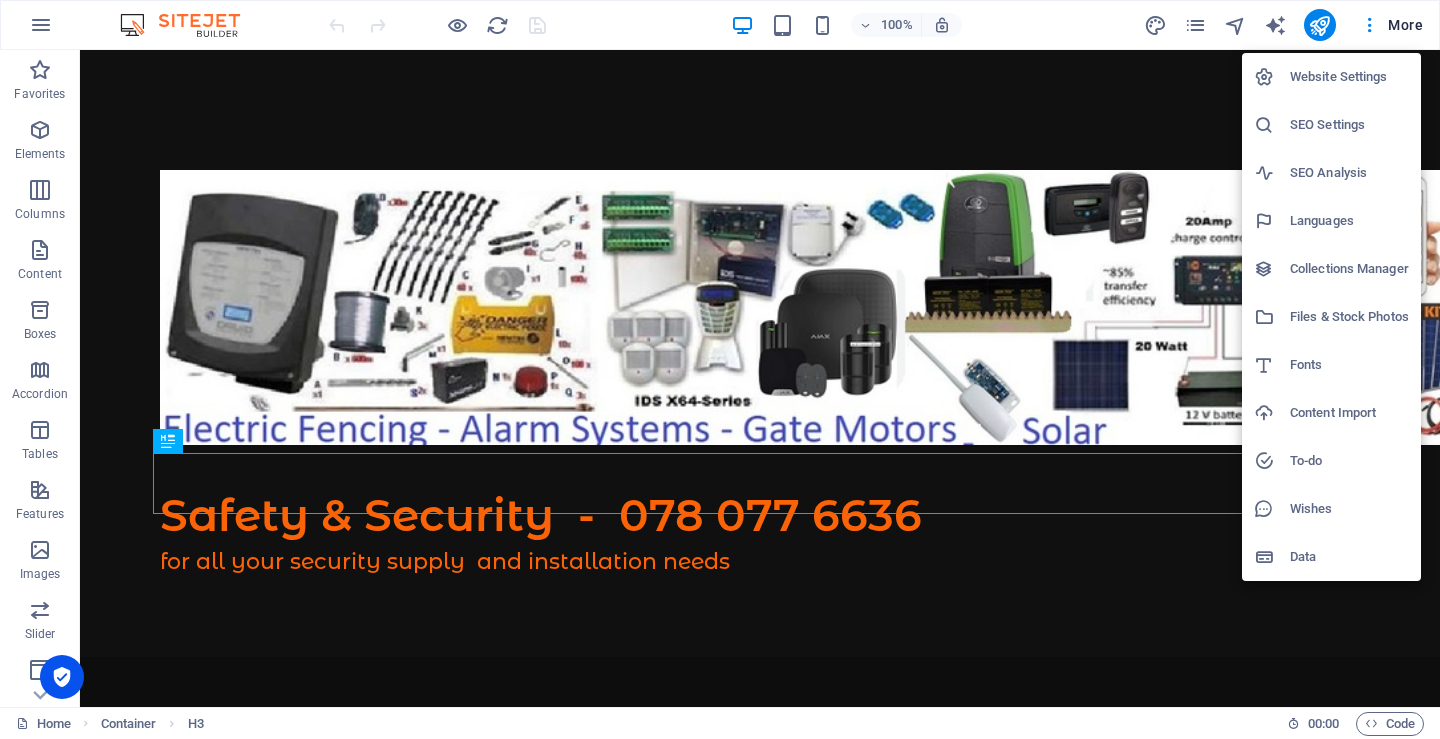 click on "Data" at bounding box center [1349, 557] 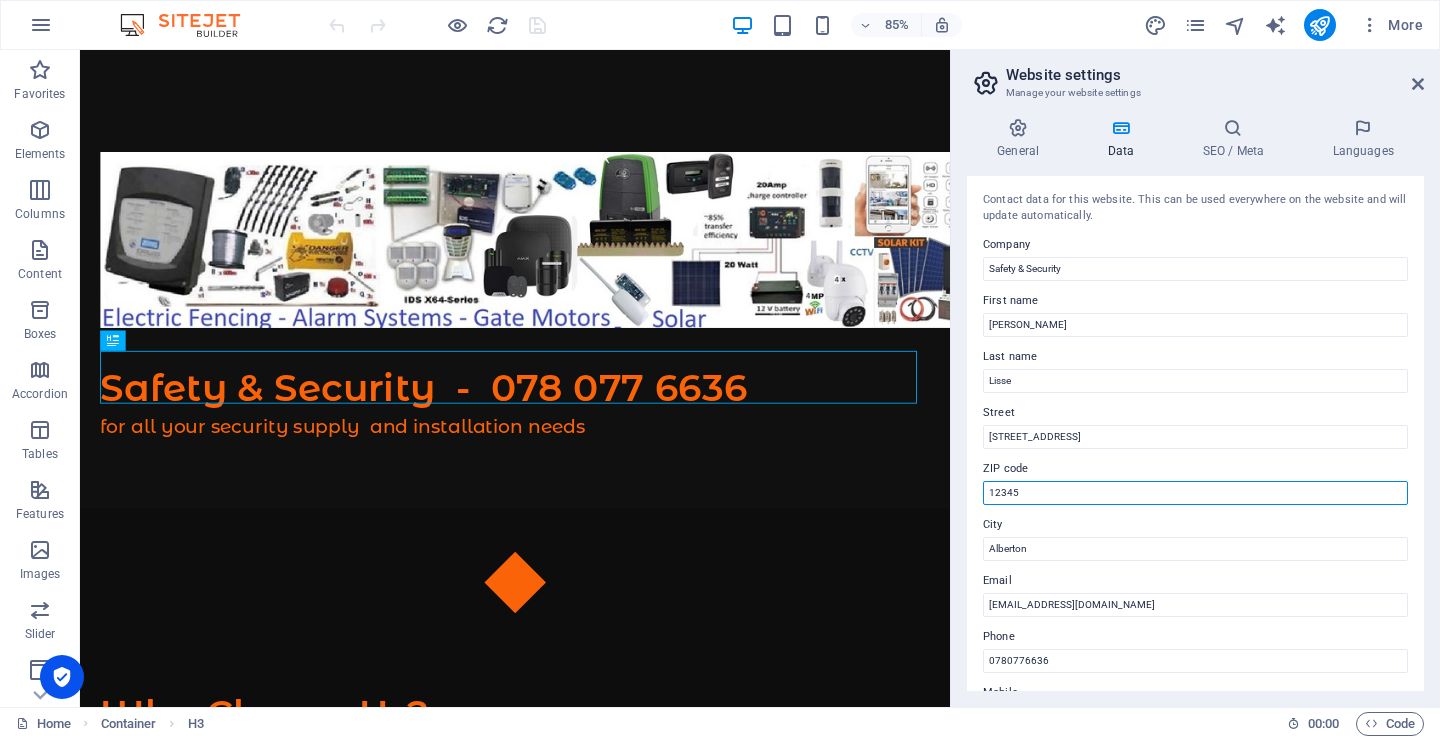drag, startPoint x: 1040, startPoint y: 492, endPoint x: 975, endPoint y: 492, distance: 65 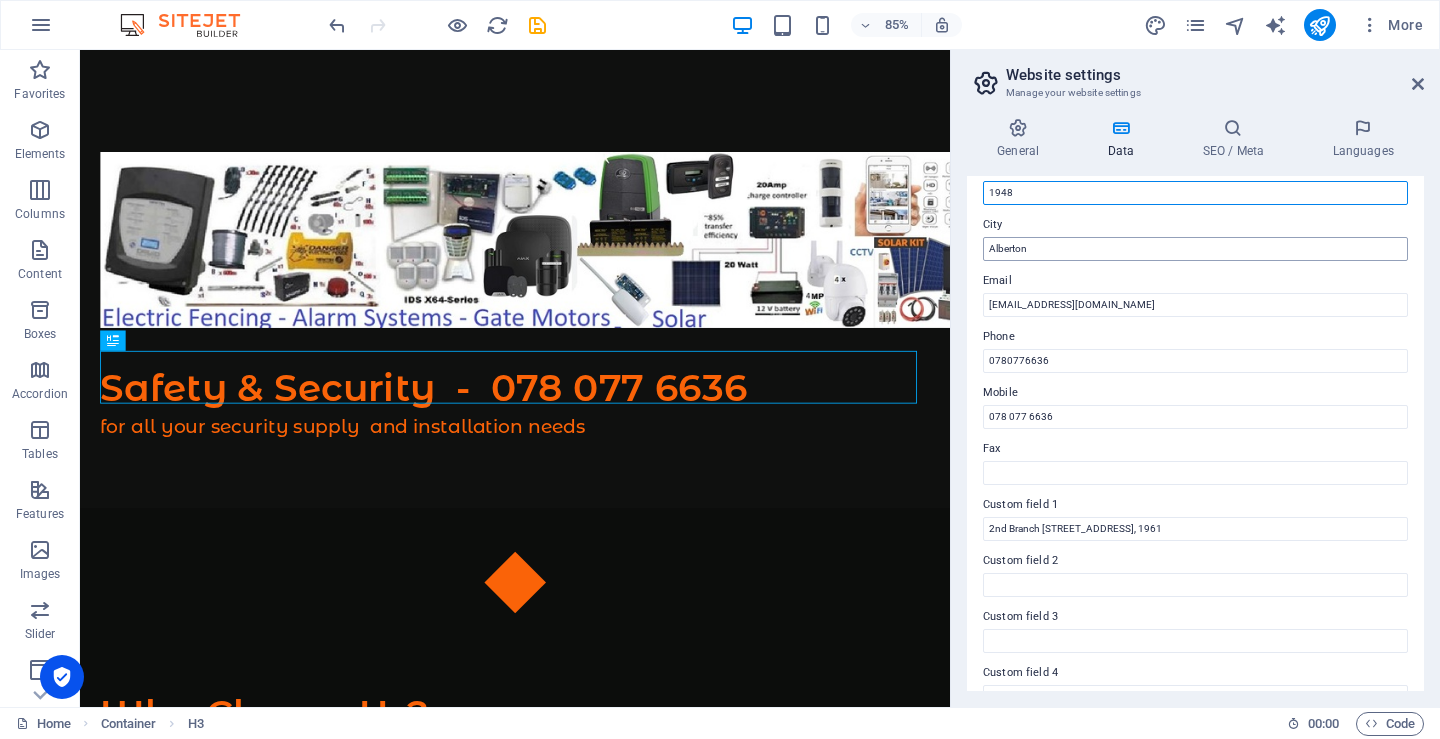 scroll, scrollTop: 0, scrollLeft: 0, axis: both 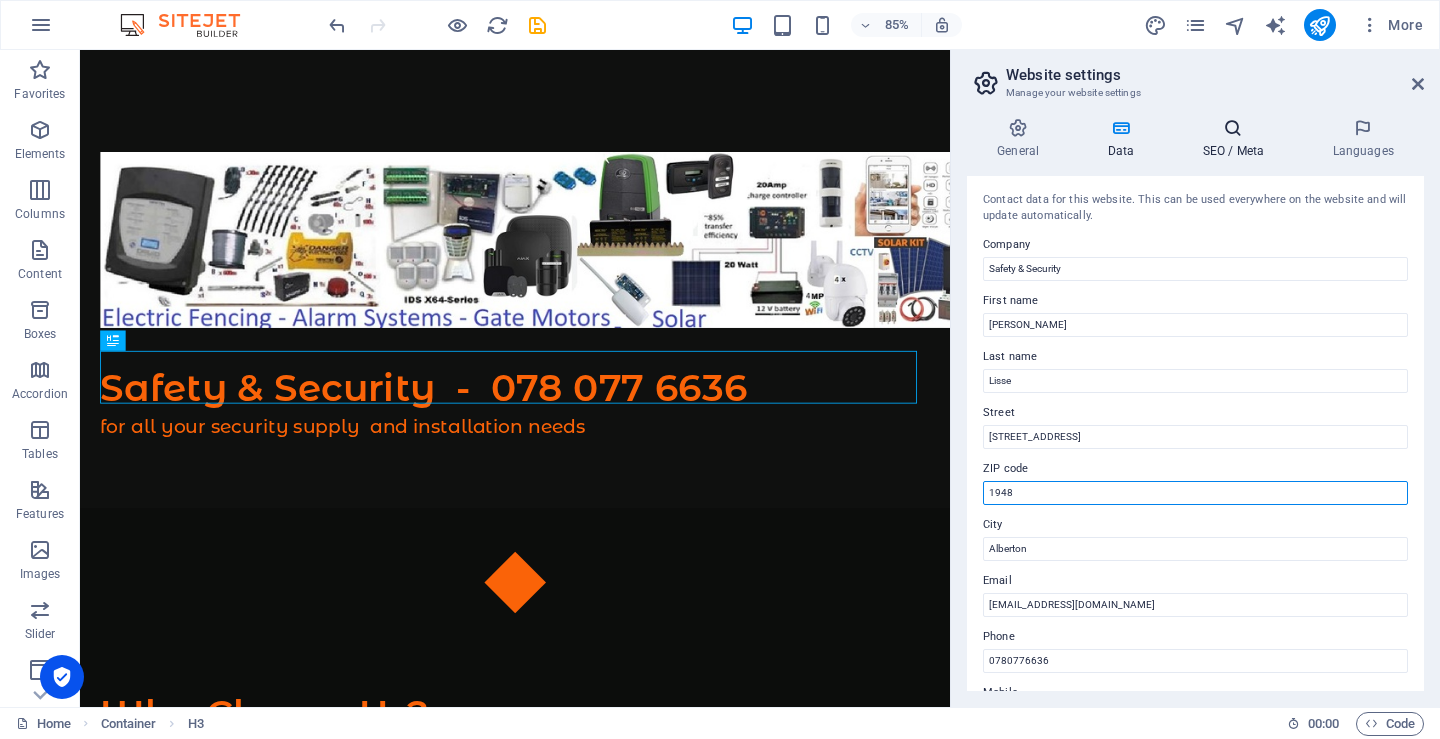 type on "1948" 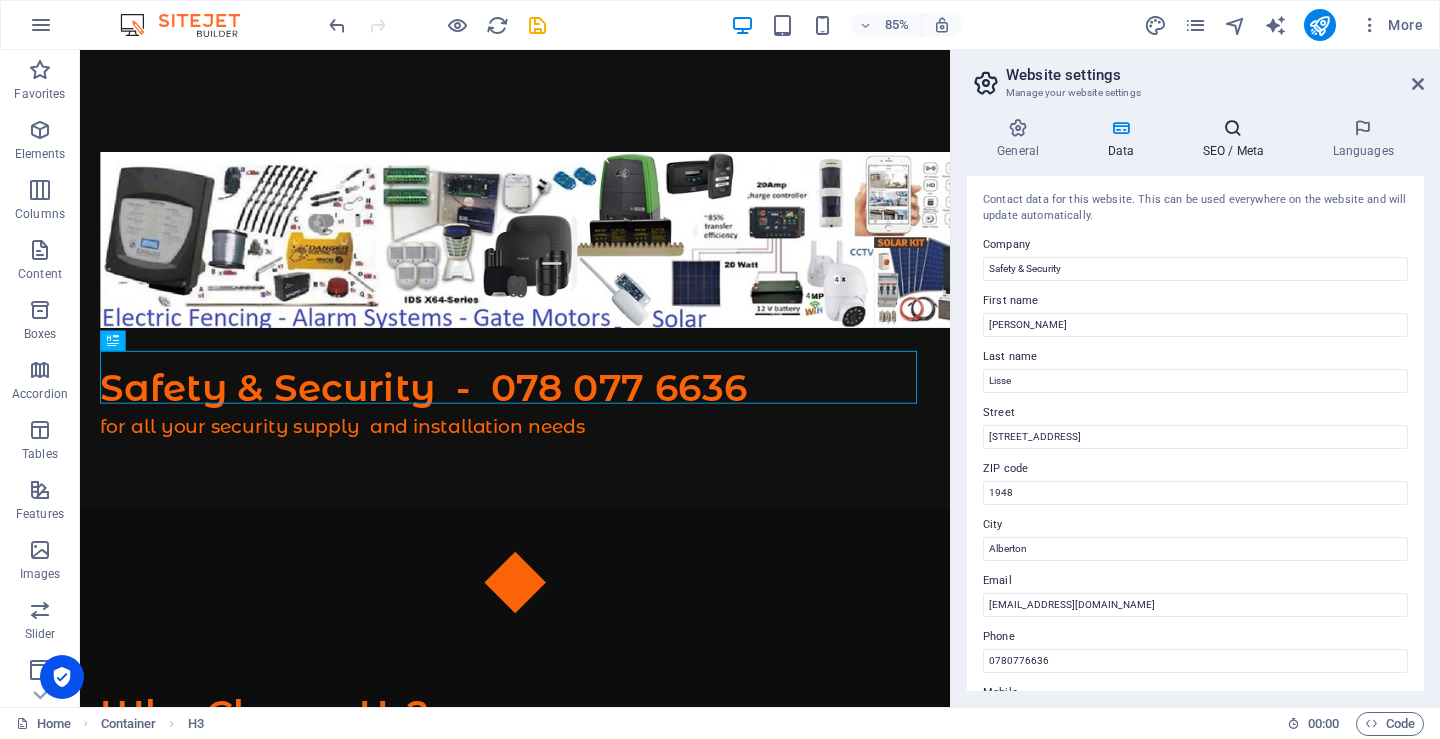 click on "SEO / Meta" at bounding box center [1237, 139] 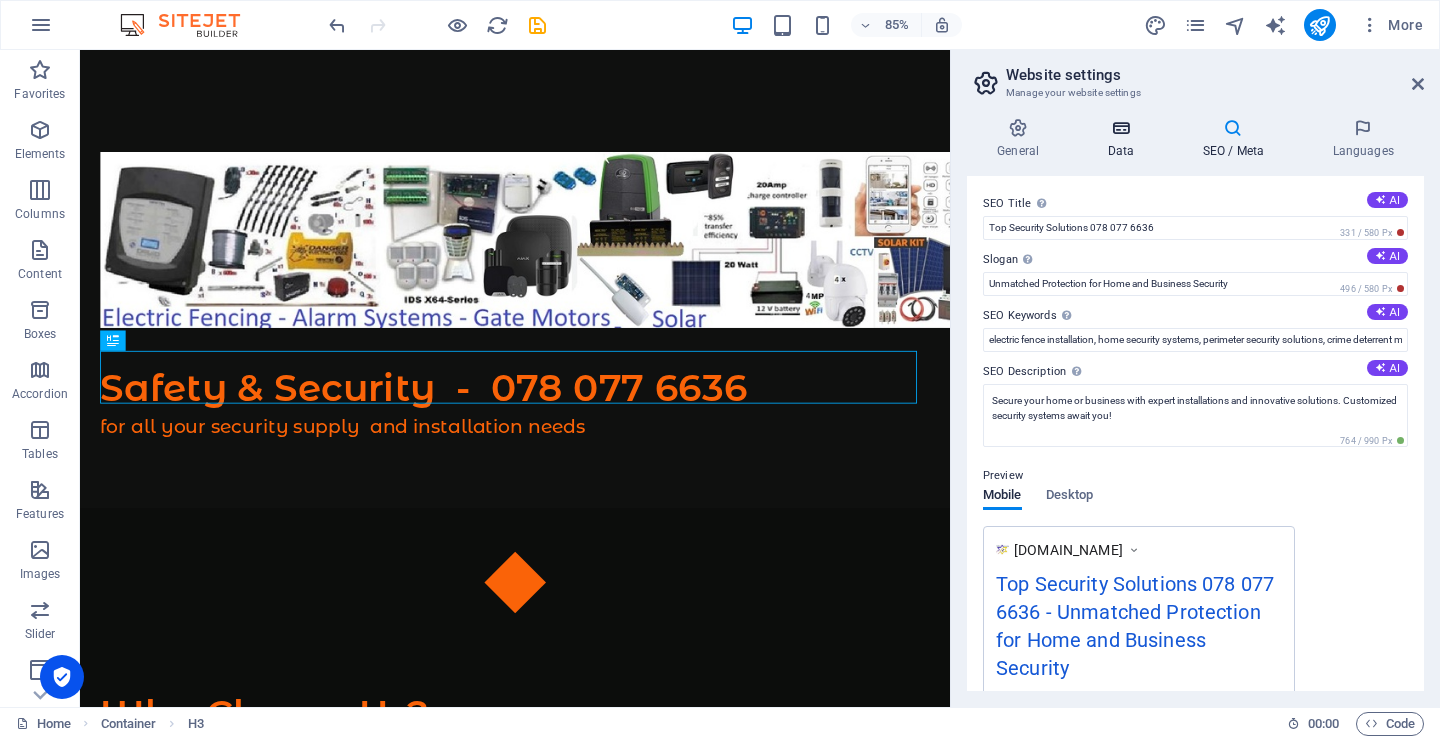 click on "Data" at bounding box center [1124, 139] 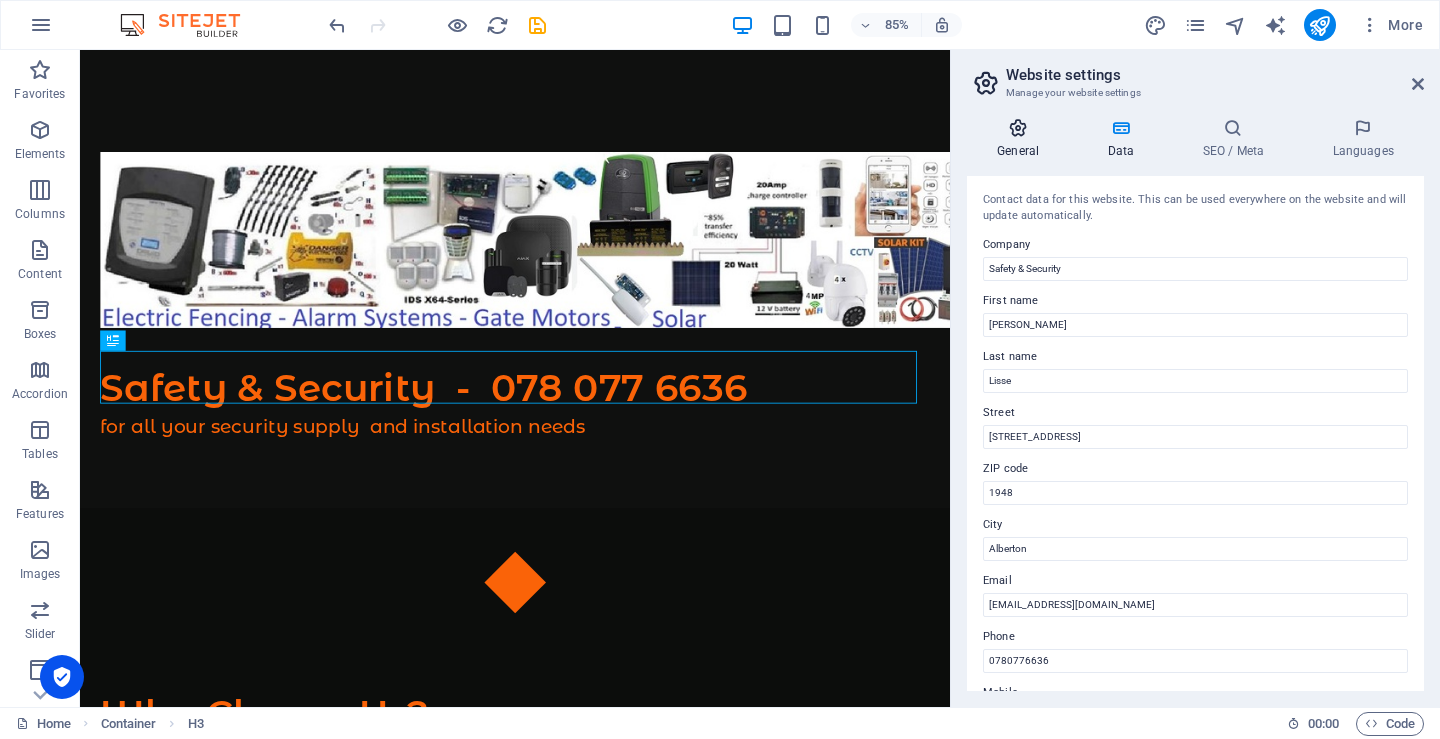 click on "General" at bounding box center (1022, 139) 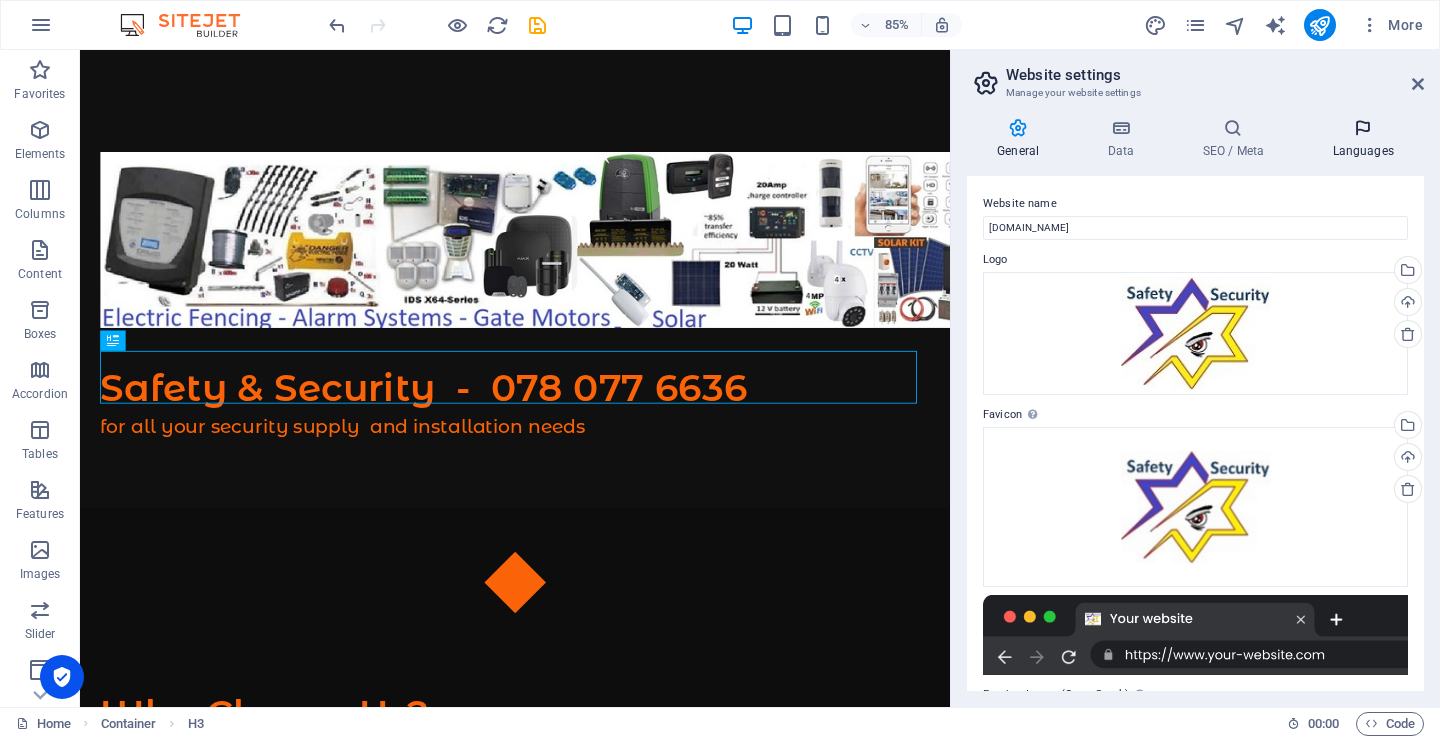 click at bounding box center [1363, 128] 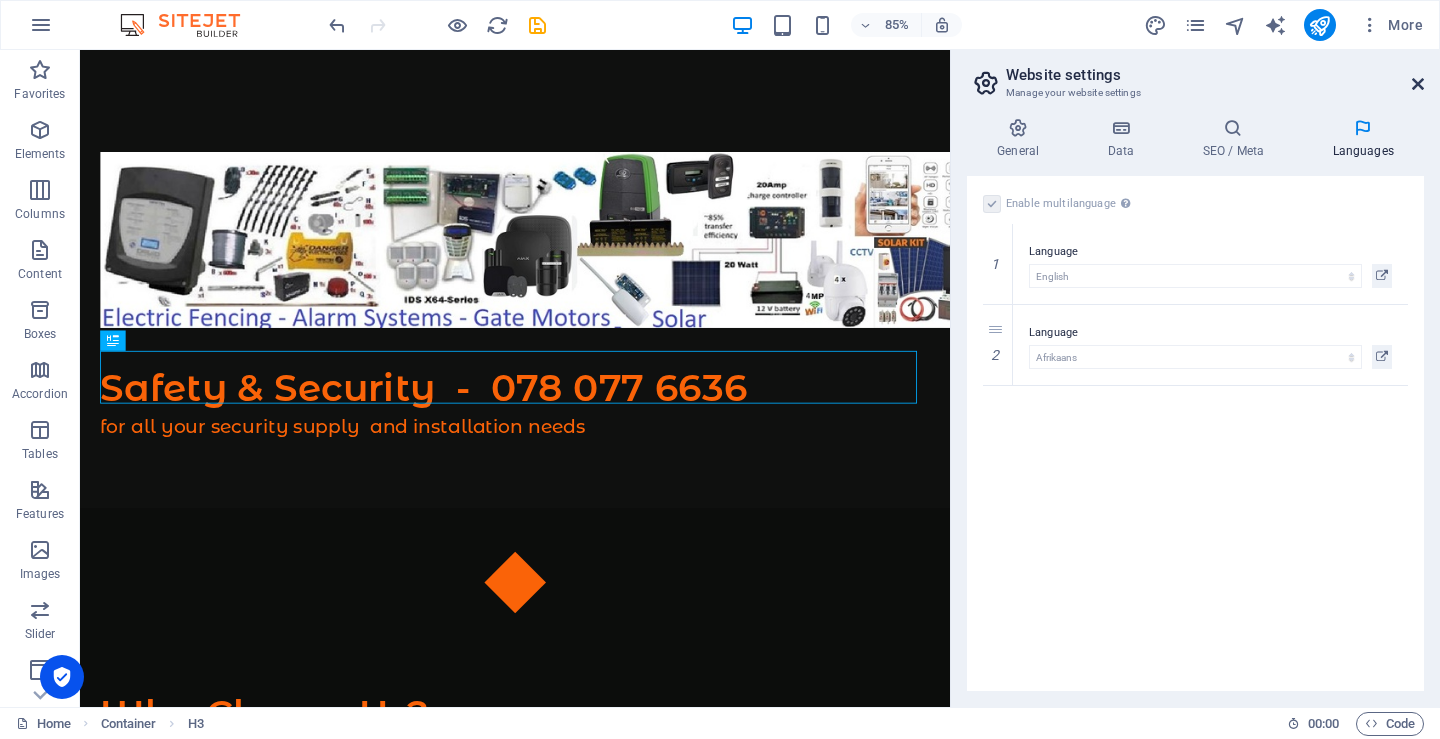 click at bounding box center [1418, 84] 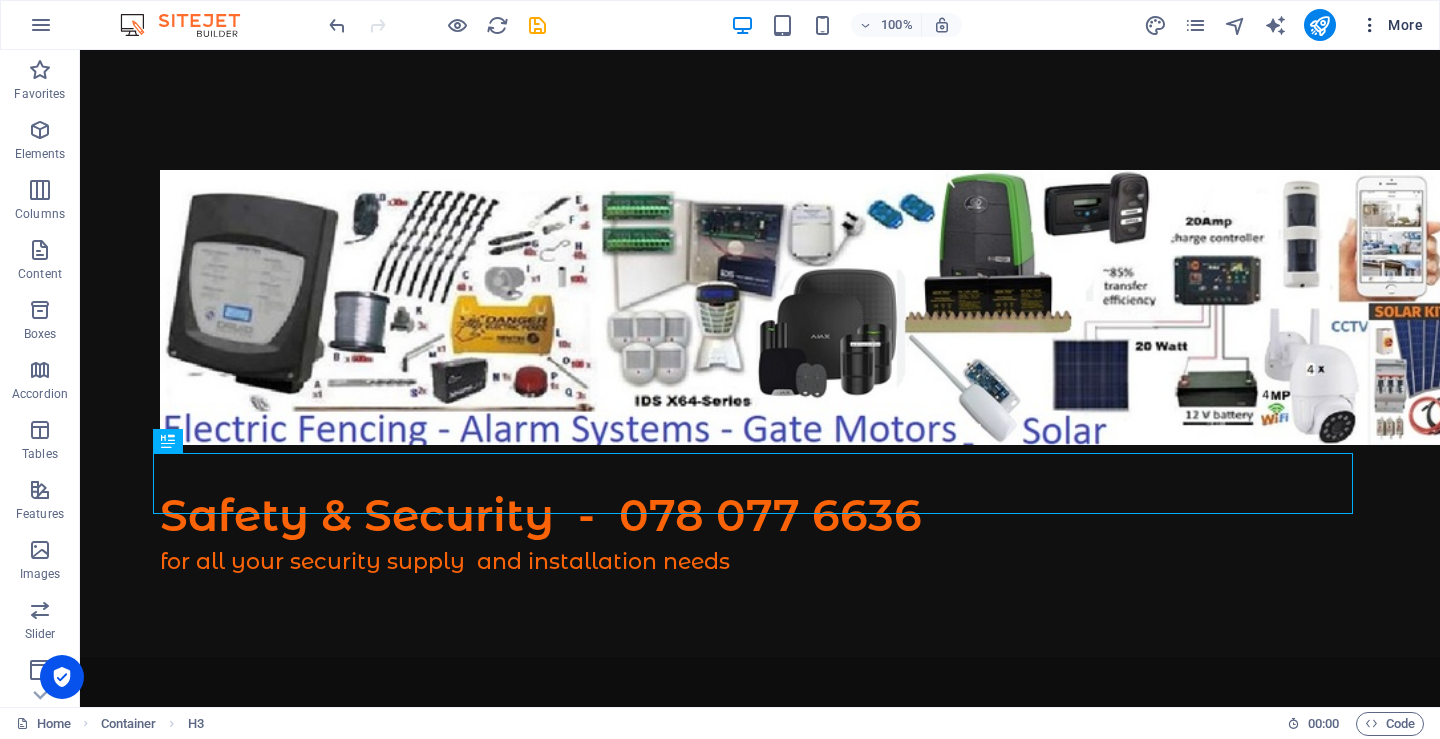 click on "More" at bounding box center [1391, 25] 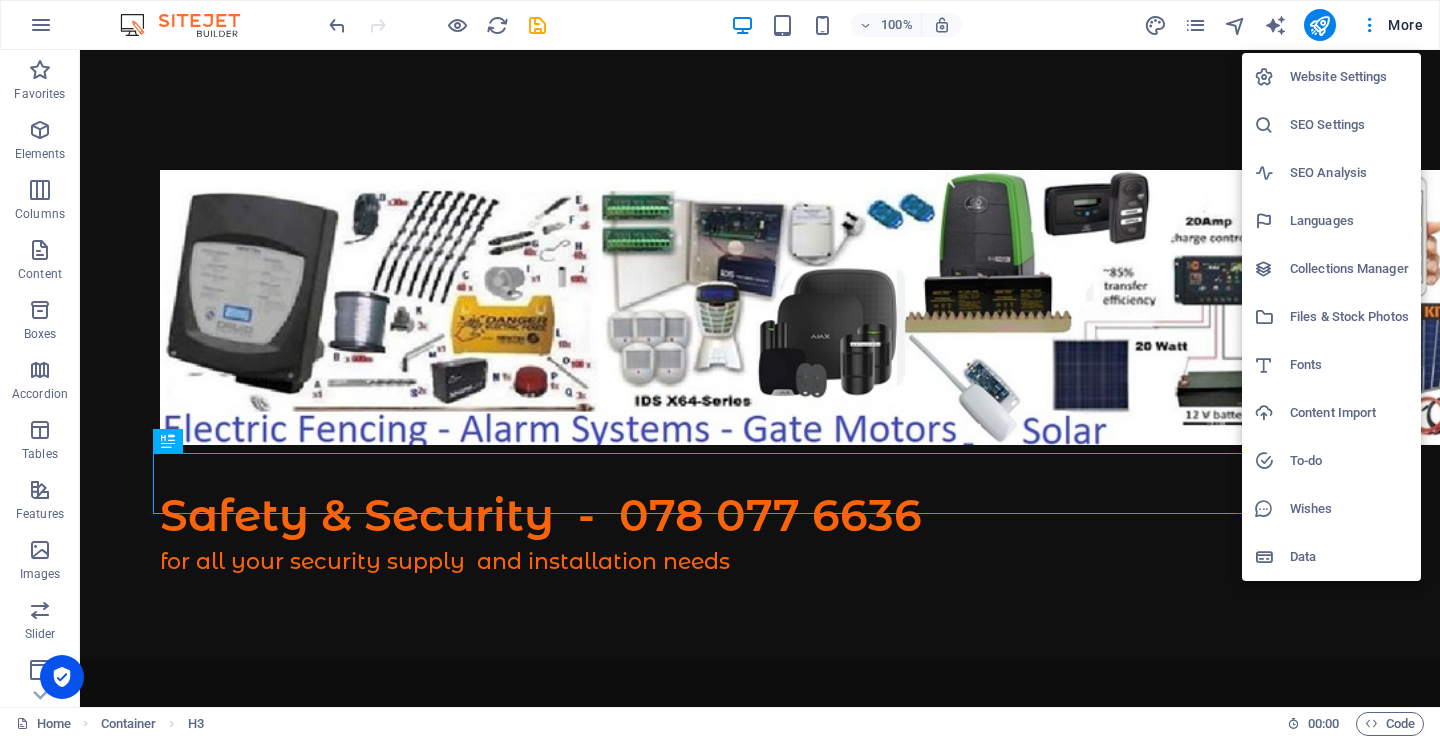 click on "Website Settings" at bounding box center [1331, 77] 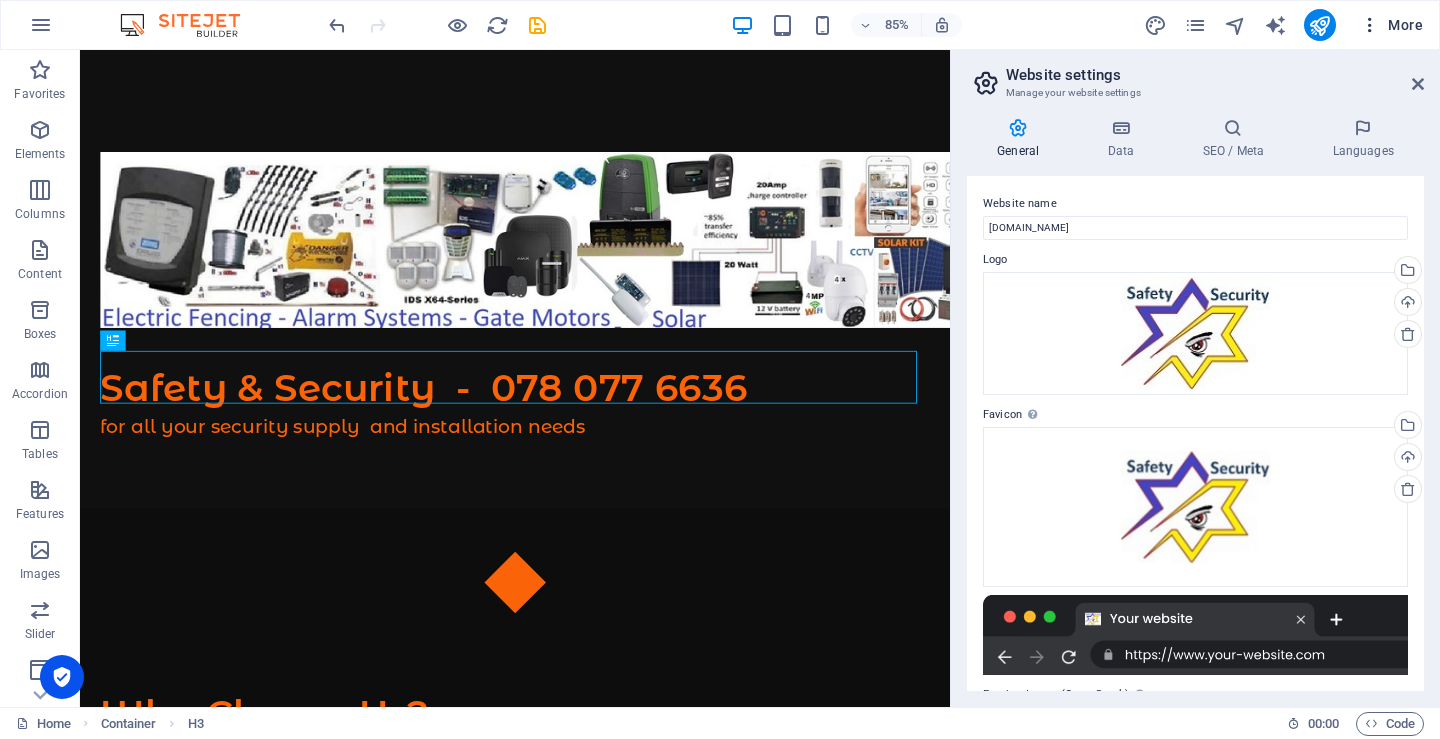 click on "More" at bounding box center [1391, 25] 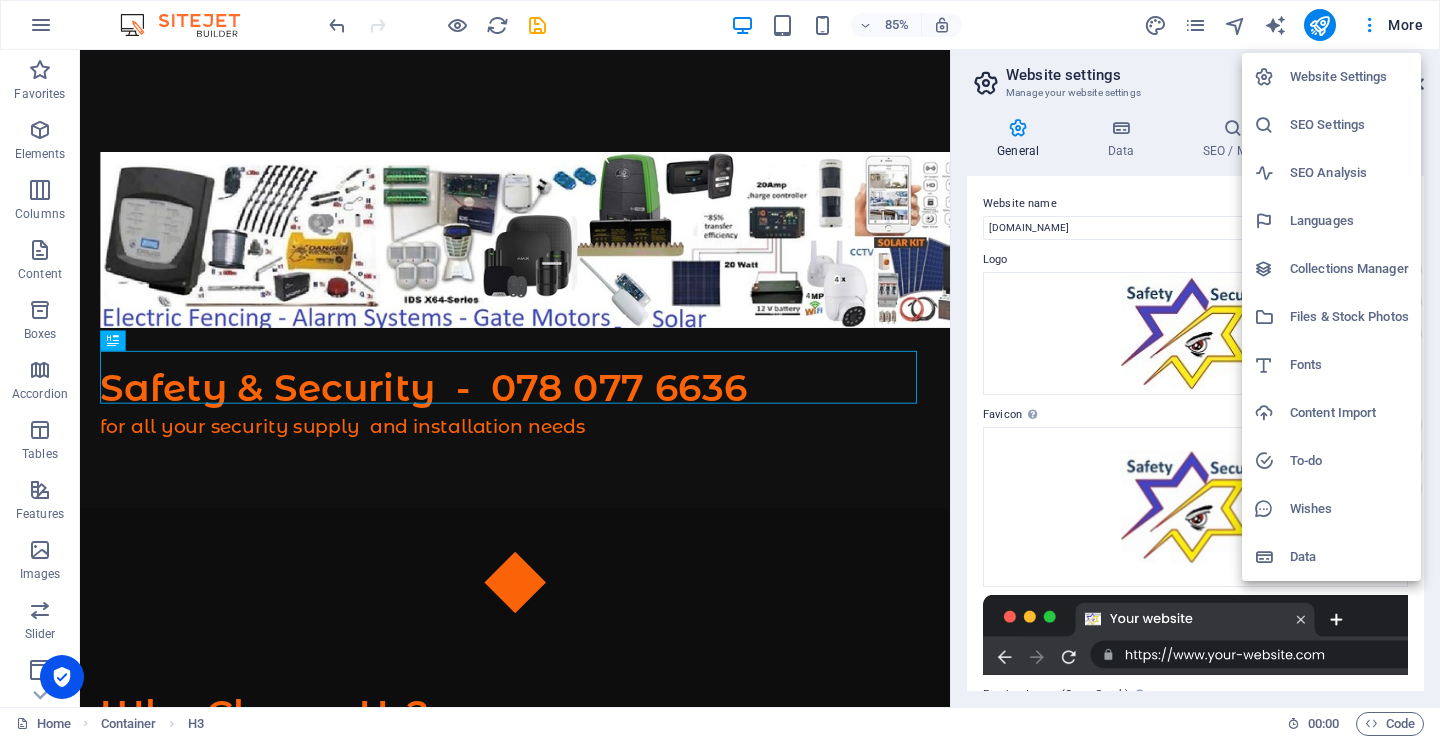 click on "Files & Stock Photos" at bounding box center [1349, 317] 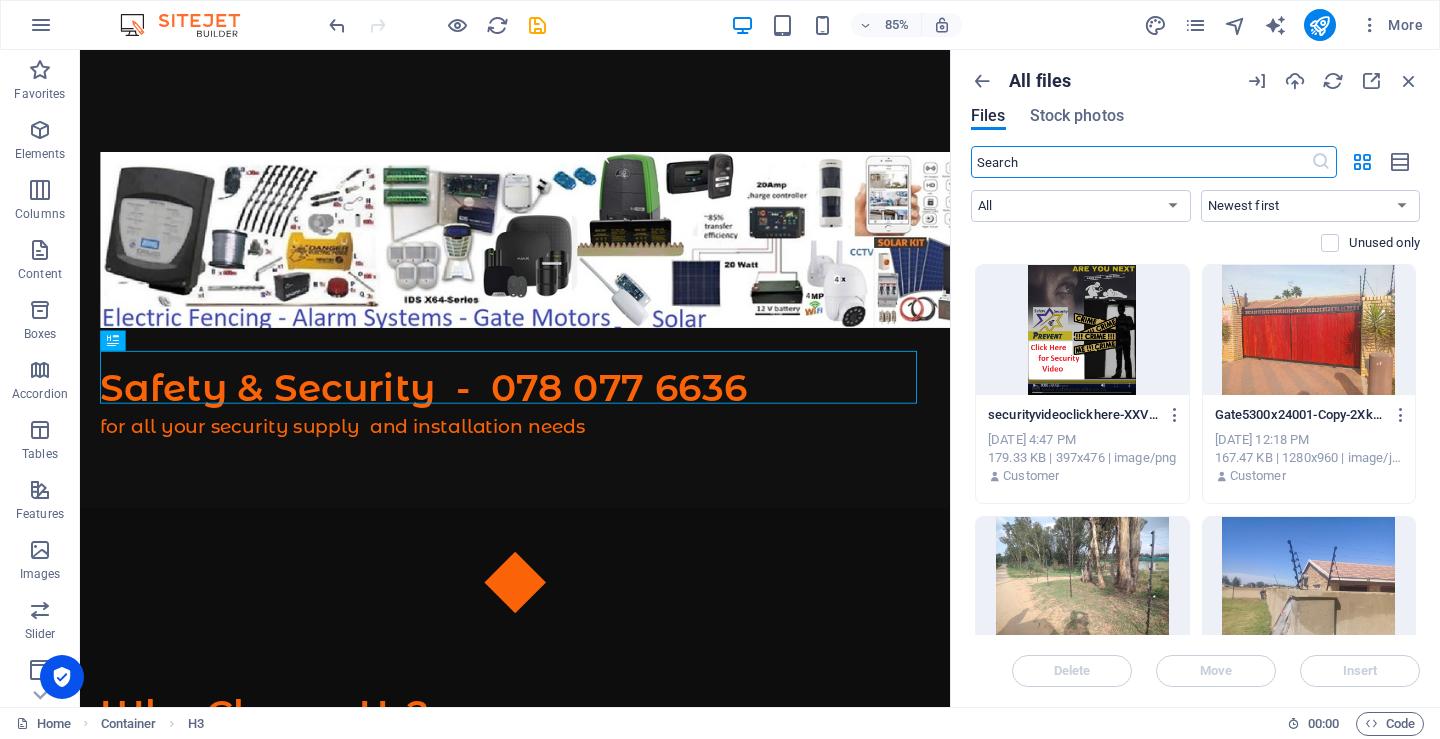 click at bounding box center [1082, 330] 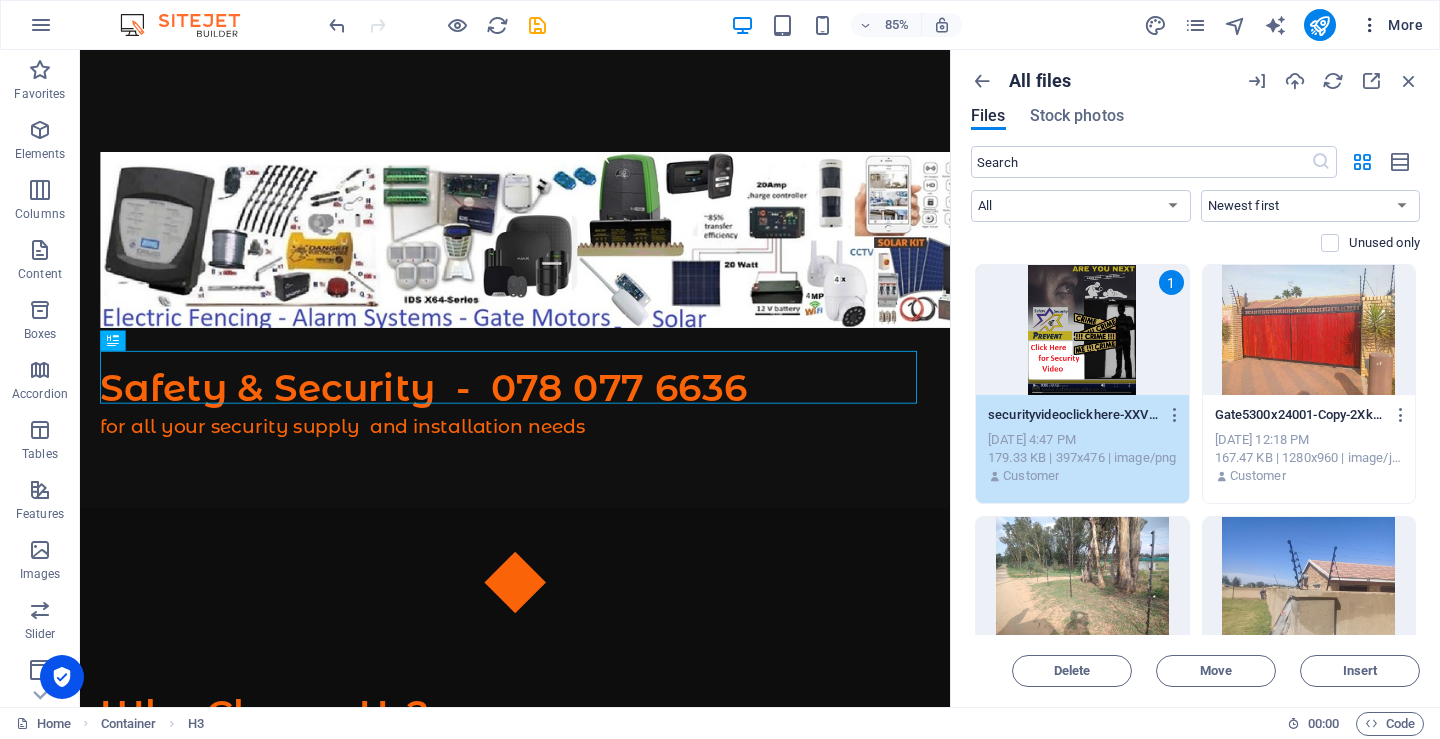 click on "More" at bounding box center [1391, 25] 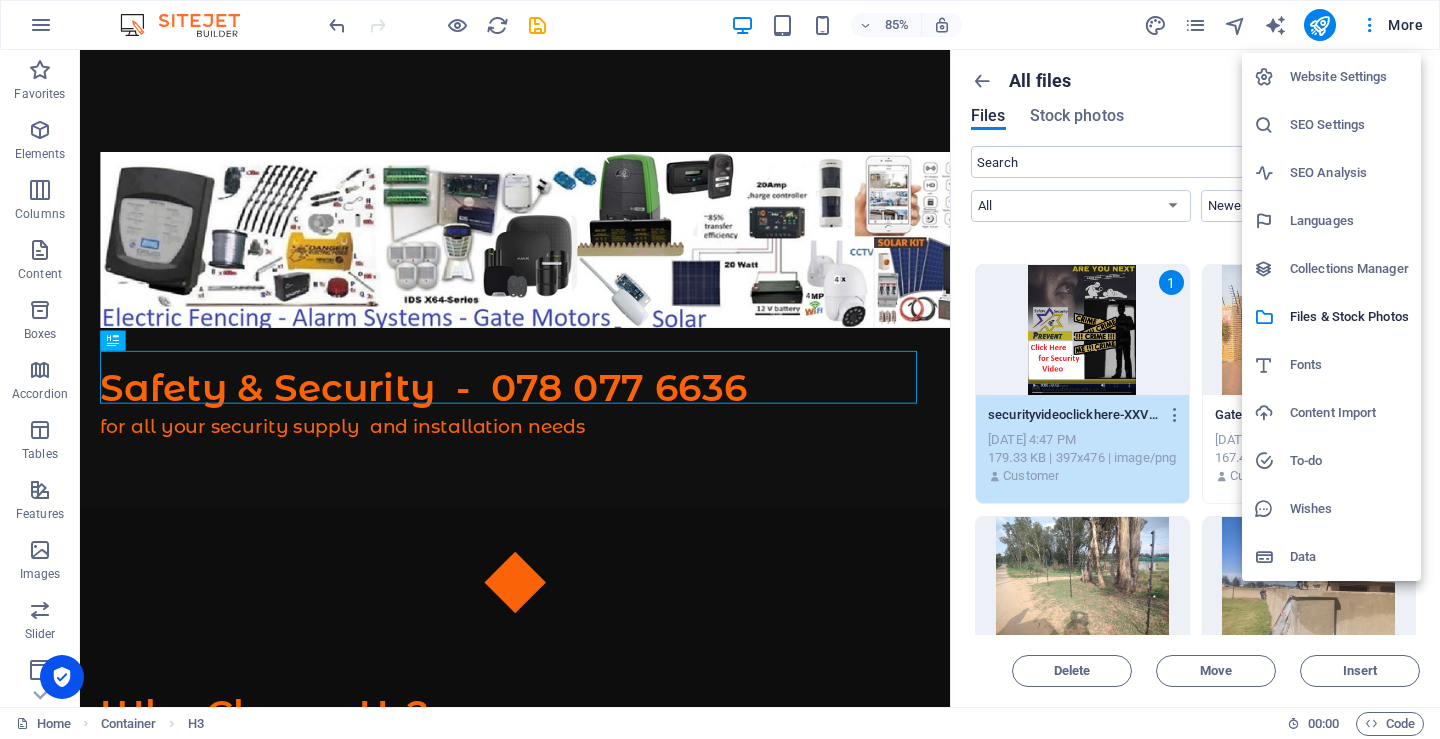 click on "SEO Settings" at bounding box center (1349, 125) 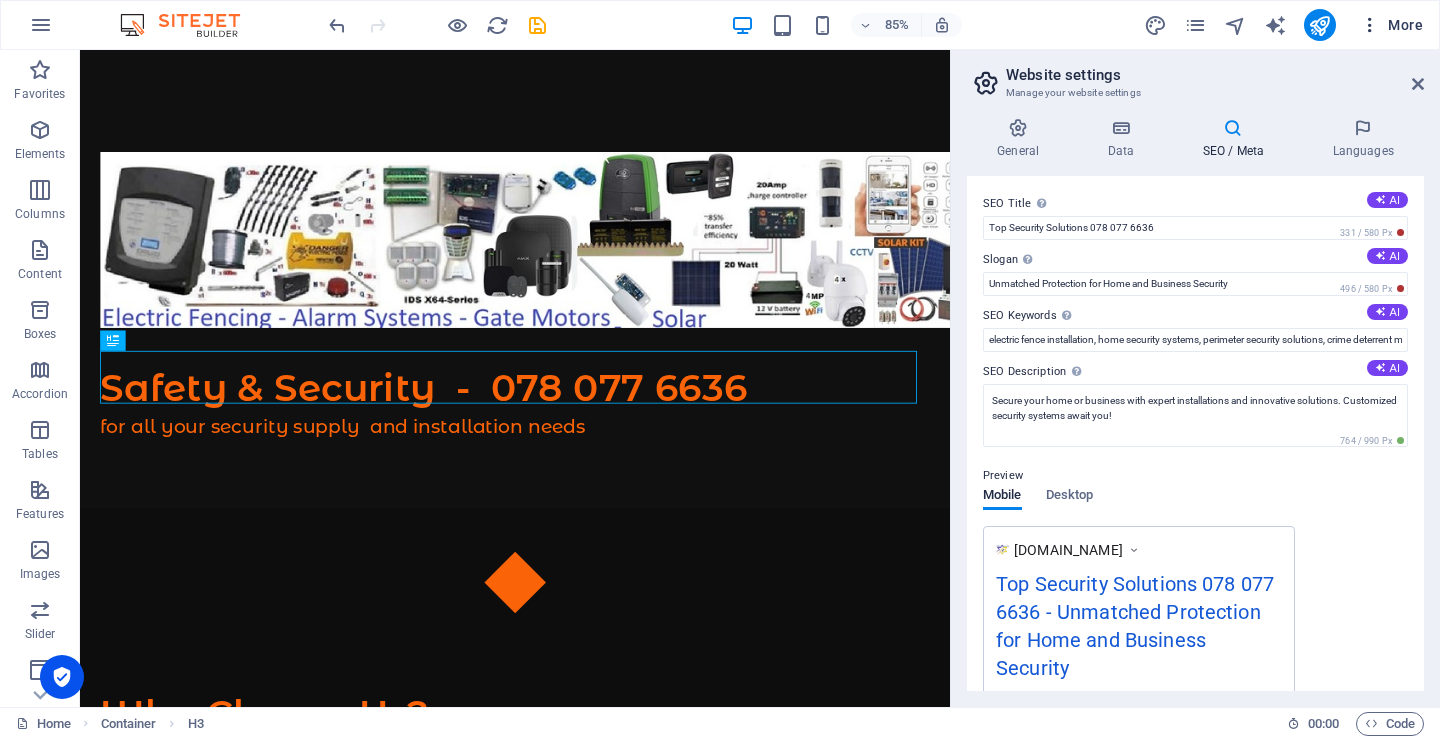 click at bounding box center (1370, 25) 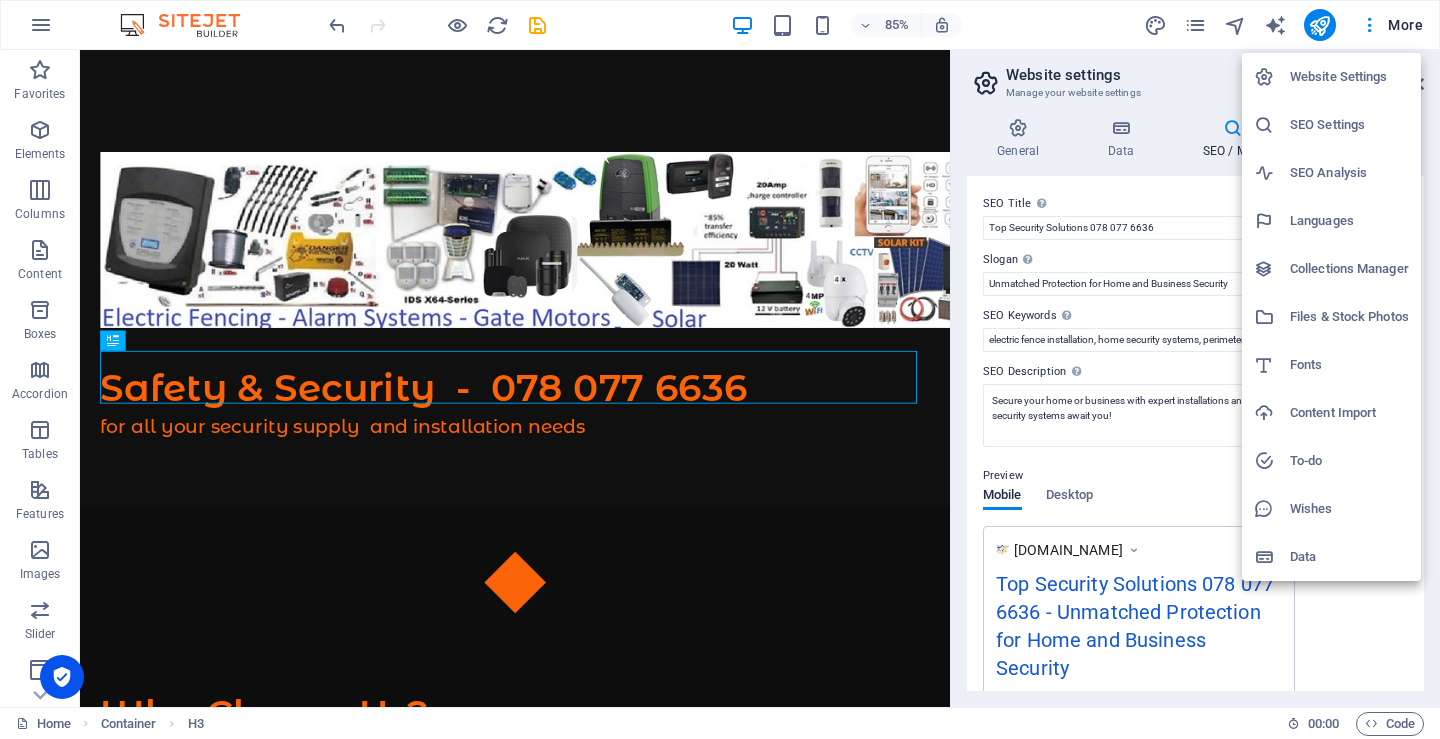 click at bounding box center [720, 369] 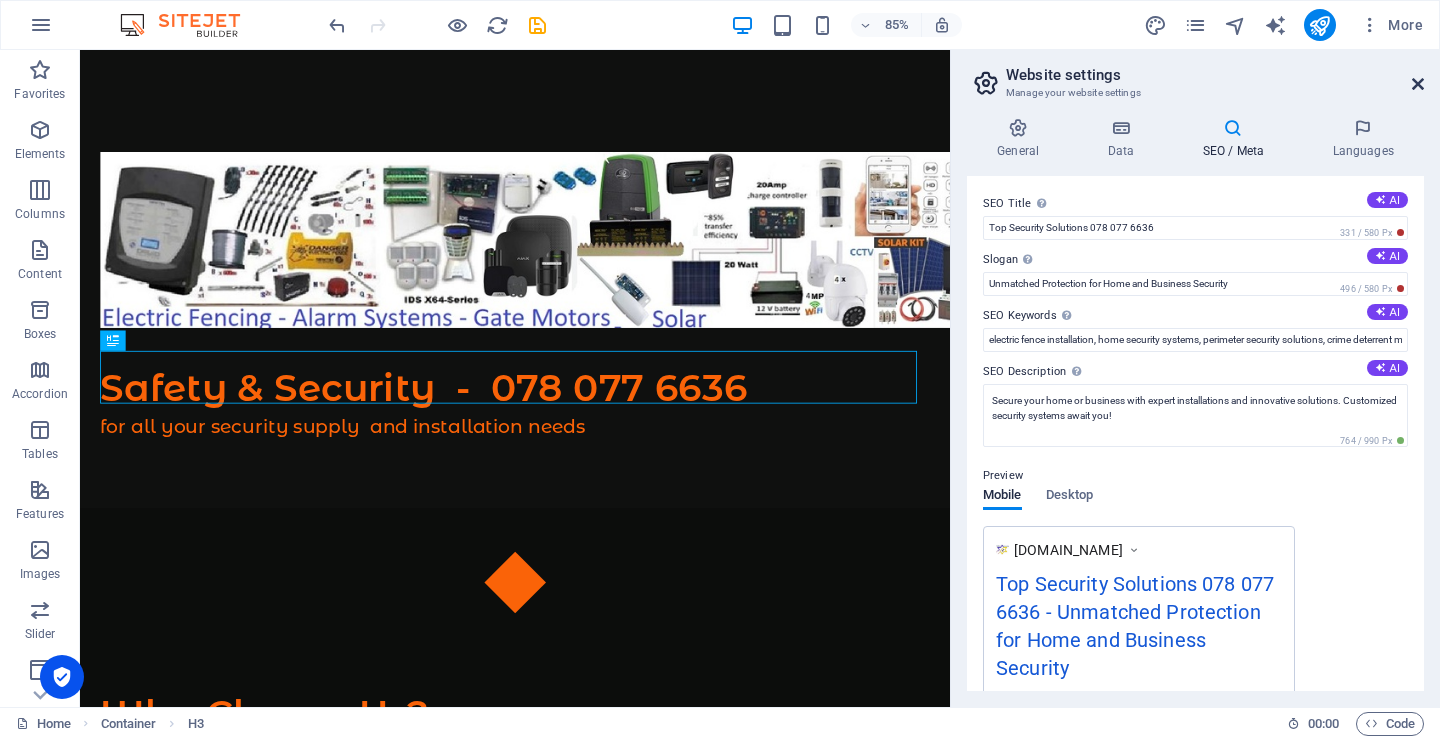 click at bounding box center [1418, 84] 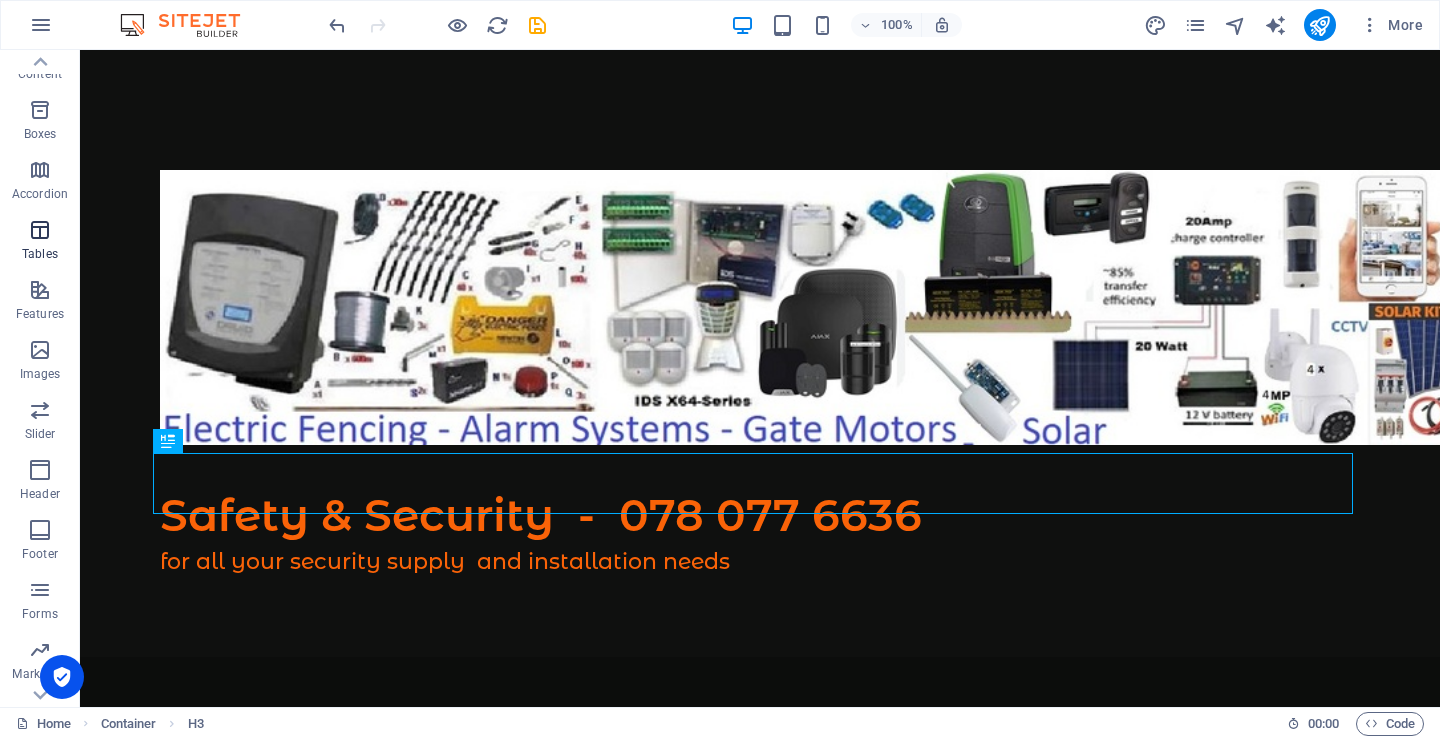 scroll, scrollTop: 243, scrollLeft: 0, axis: vertical 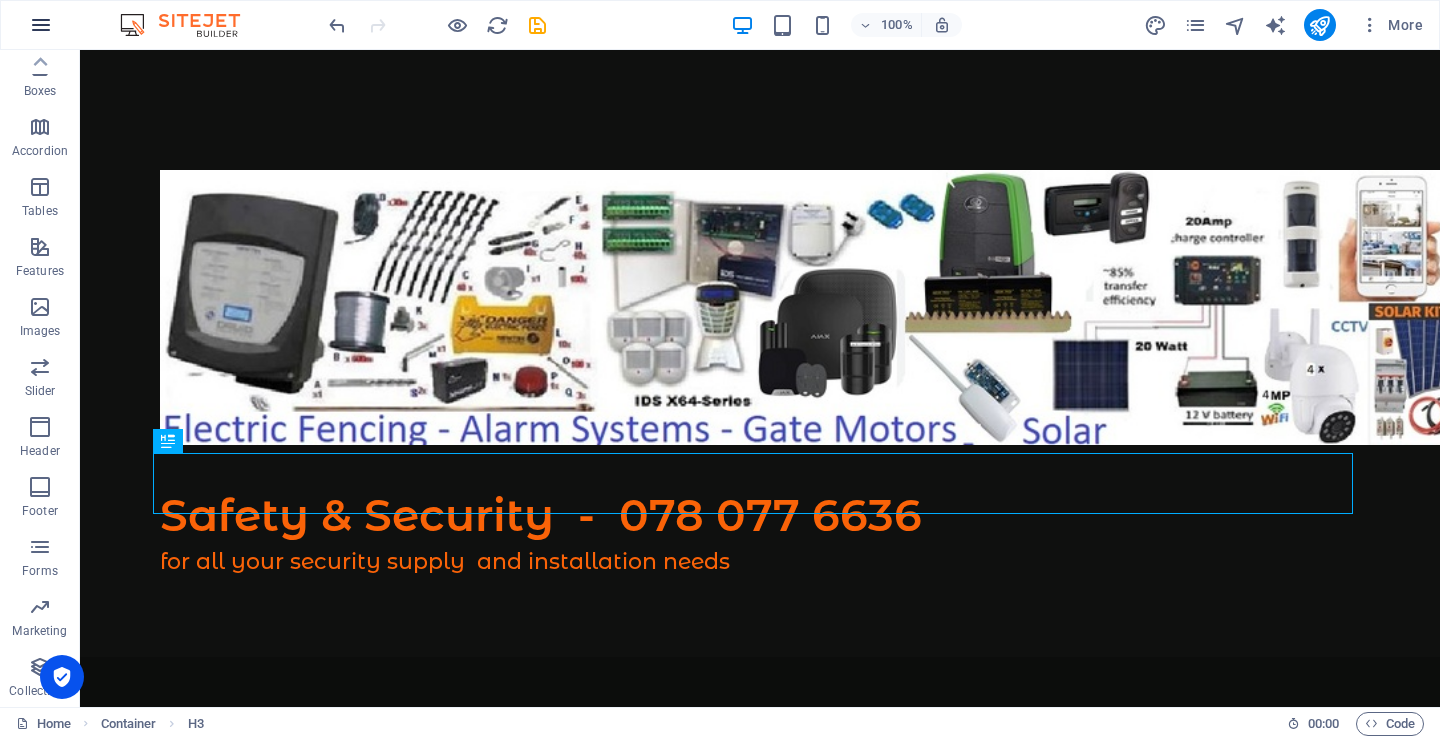 click at bounding box center (41, 25) 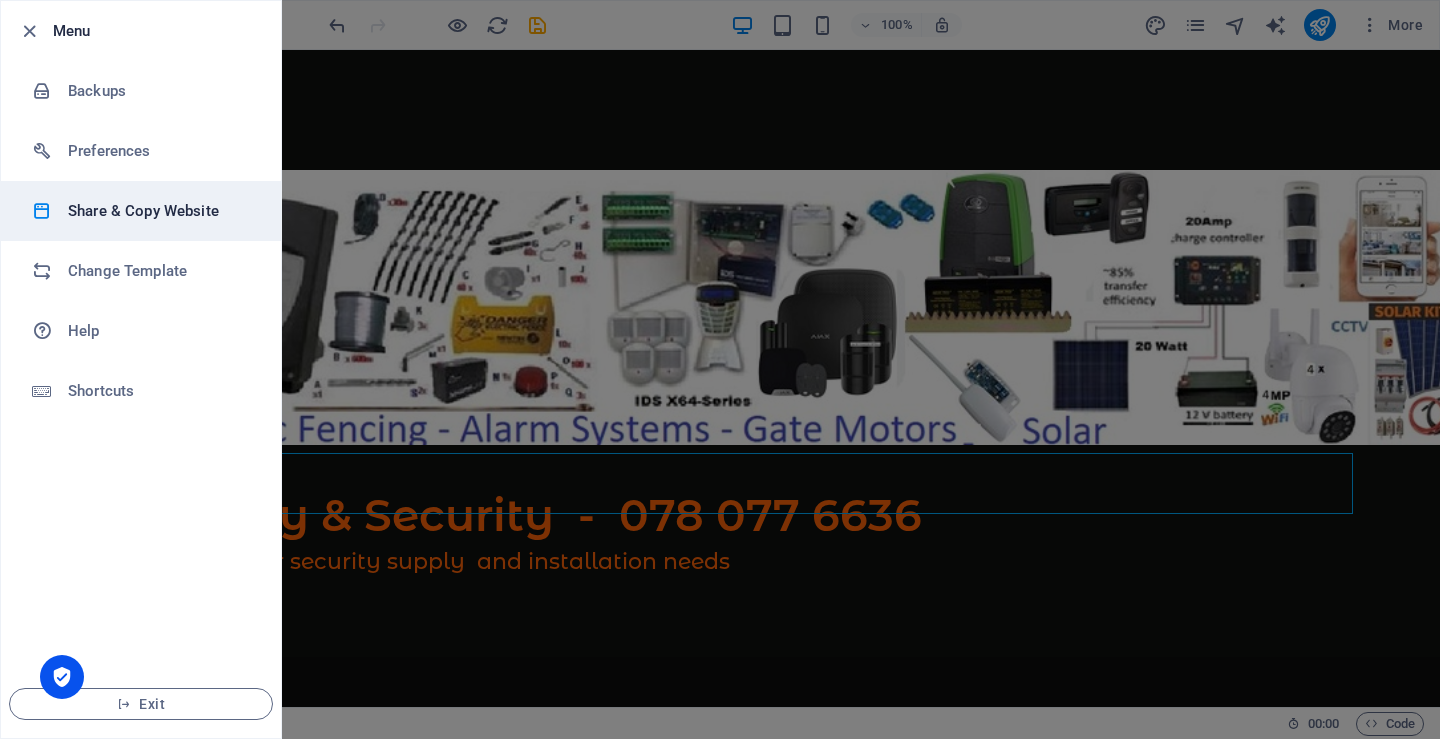 drag, startPoint x: 27, startPoint y: 31, endPoint x: 191, endPoint y: 234, distance: 260.96936 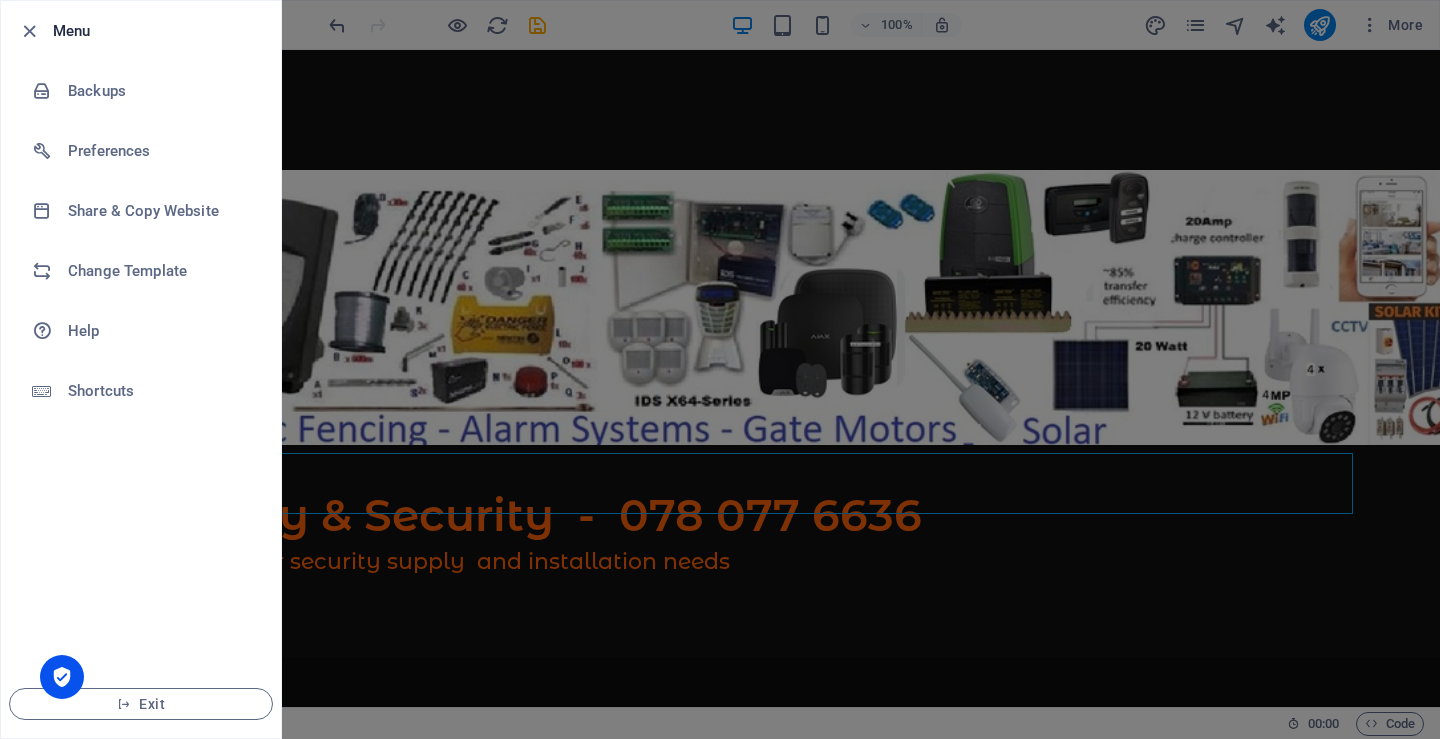 click on "Menu" at bounding box center [159, 31] 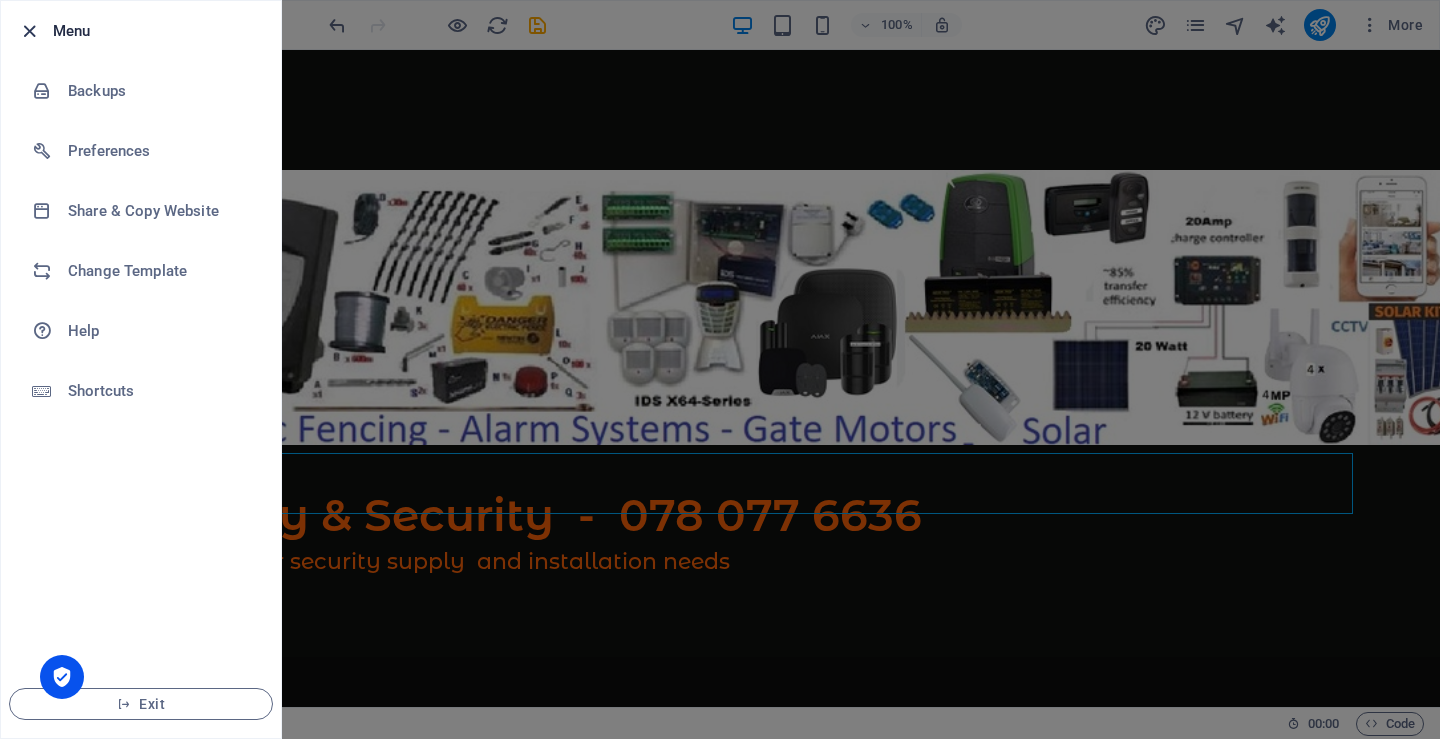 click at bounding box center (29, 31) 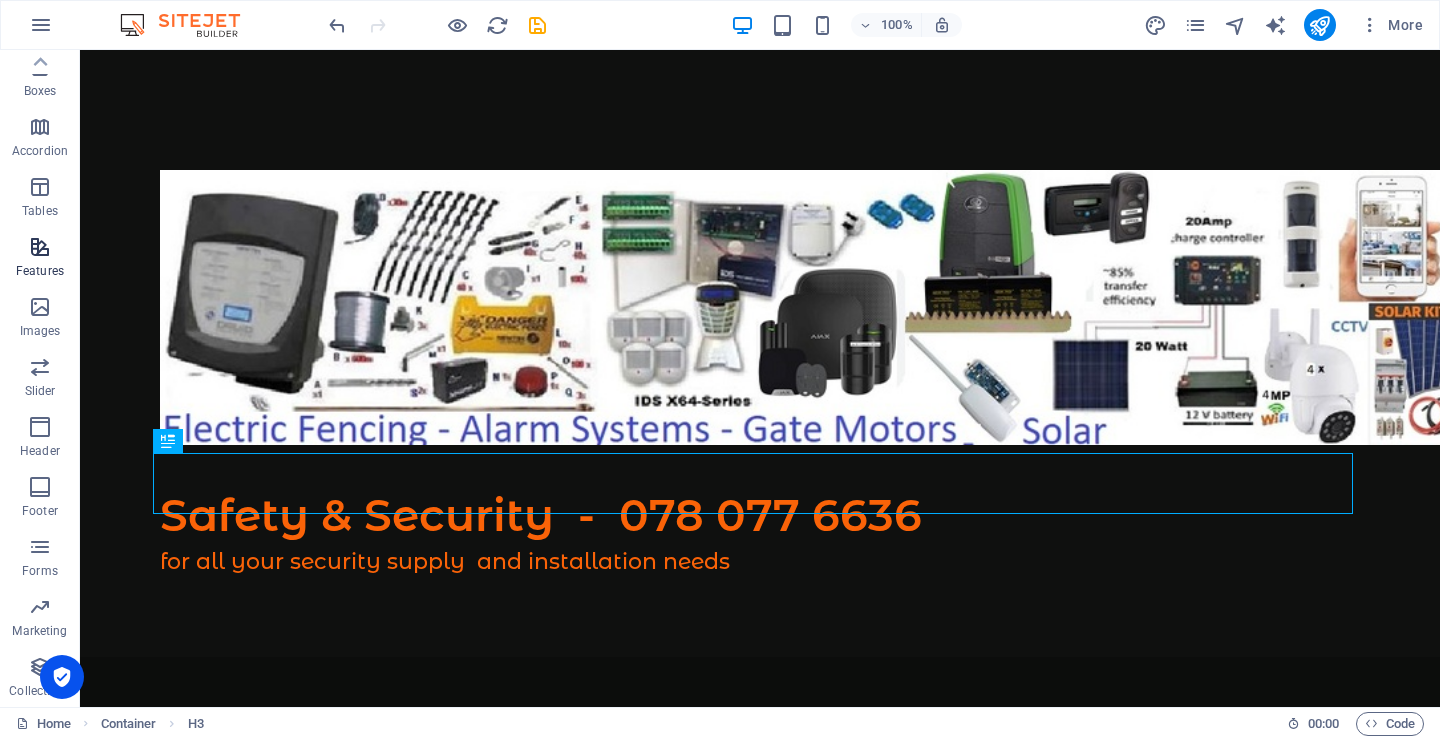 click at bounding box center [40, 247] 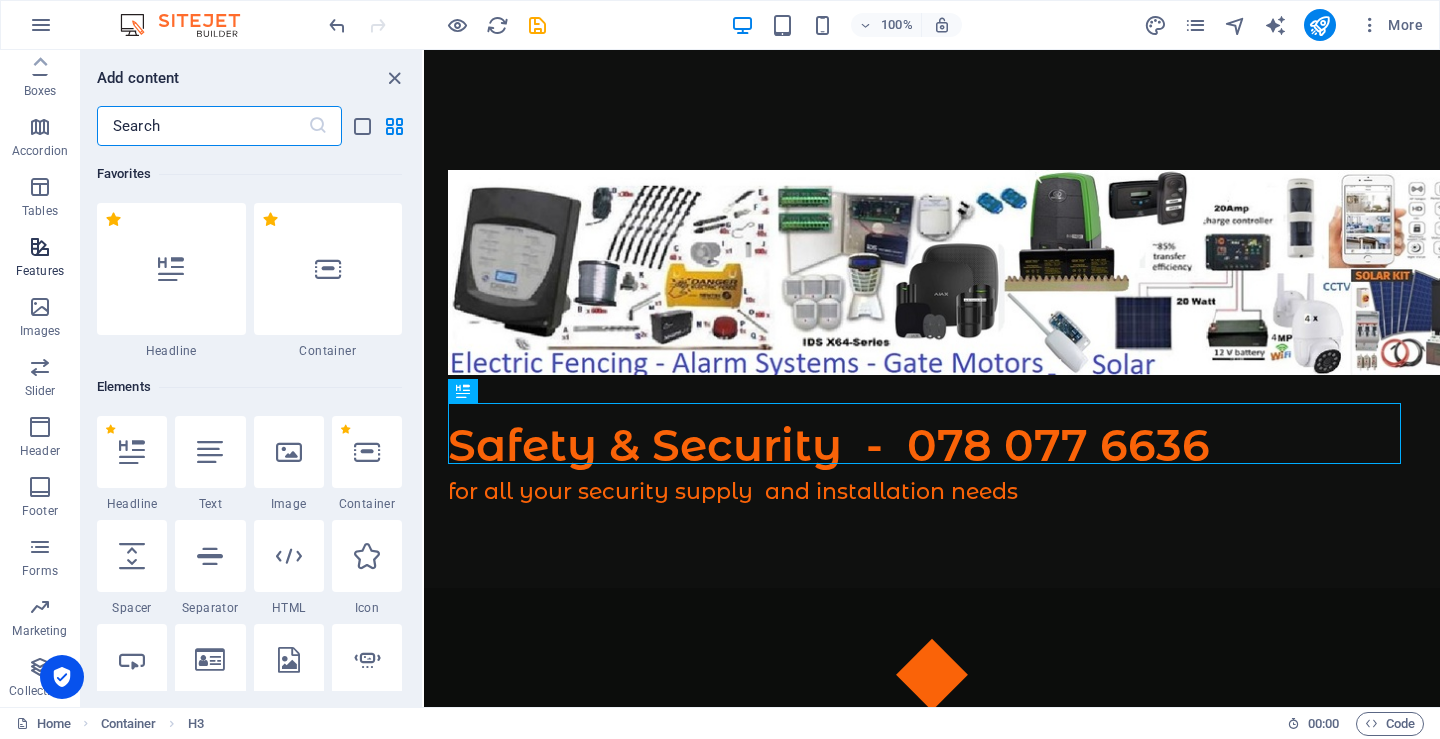 scroll, scrollTop: 7631, scrollLeft: 0, axis: vertical 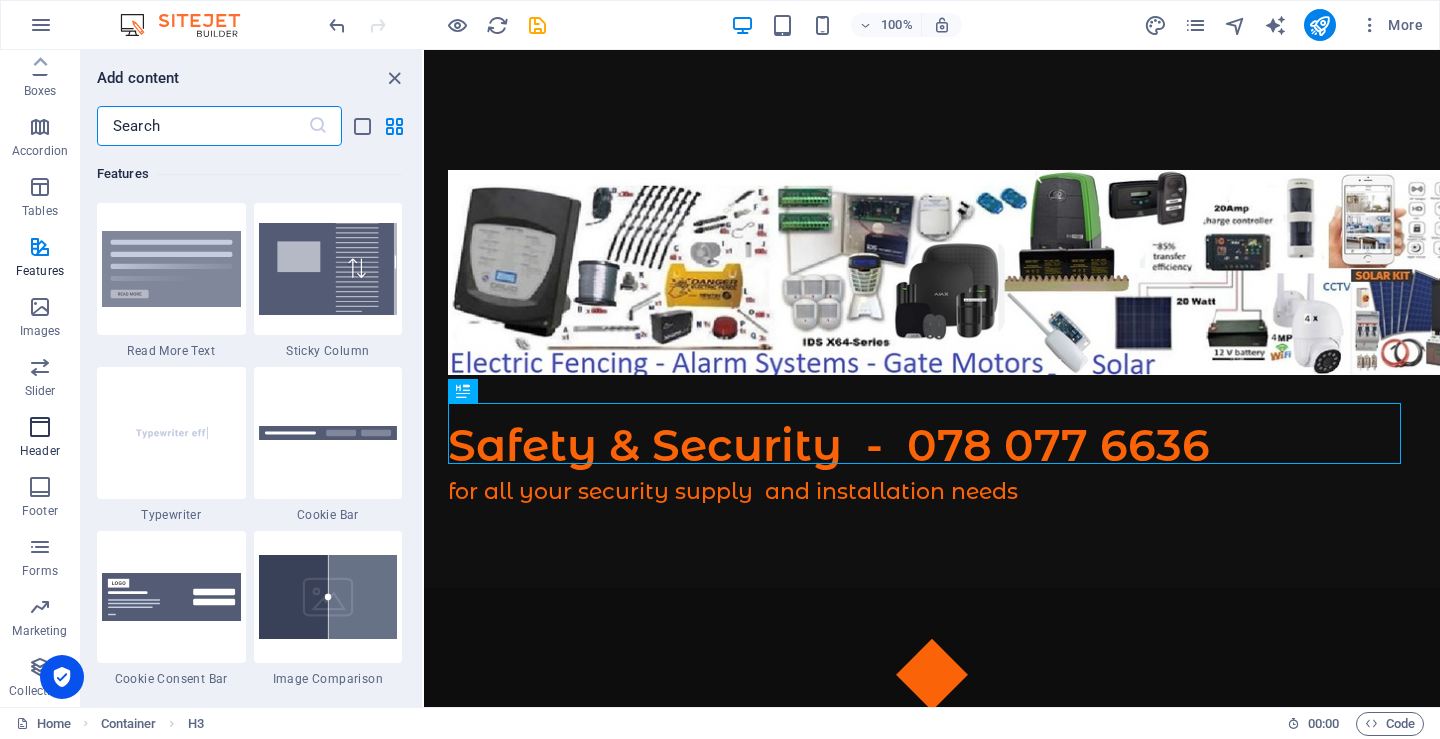 click at bounding box center (40, 427) 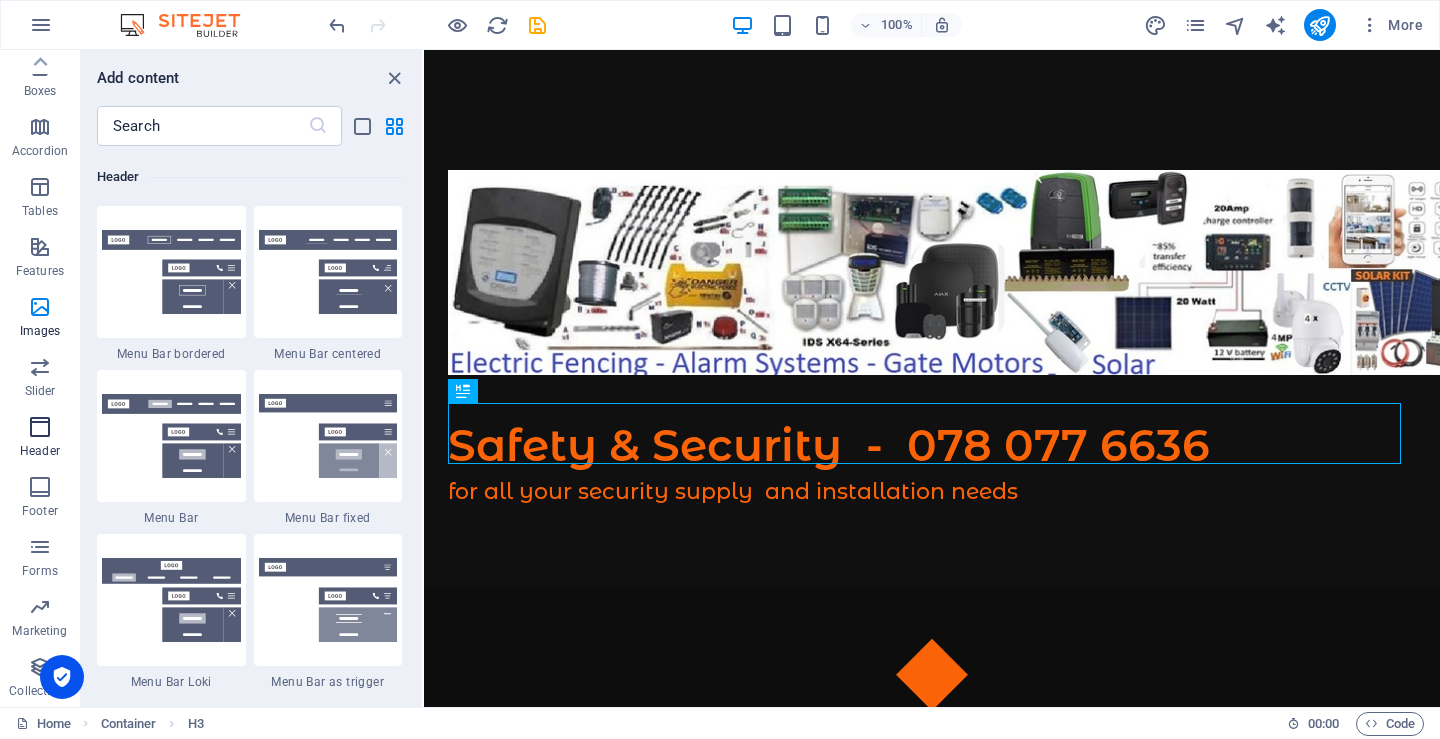 scroll, scrollTop: 11878, scrollLeft: 0, axis: vertical 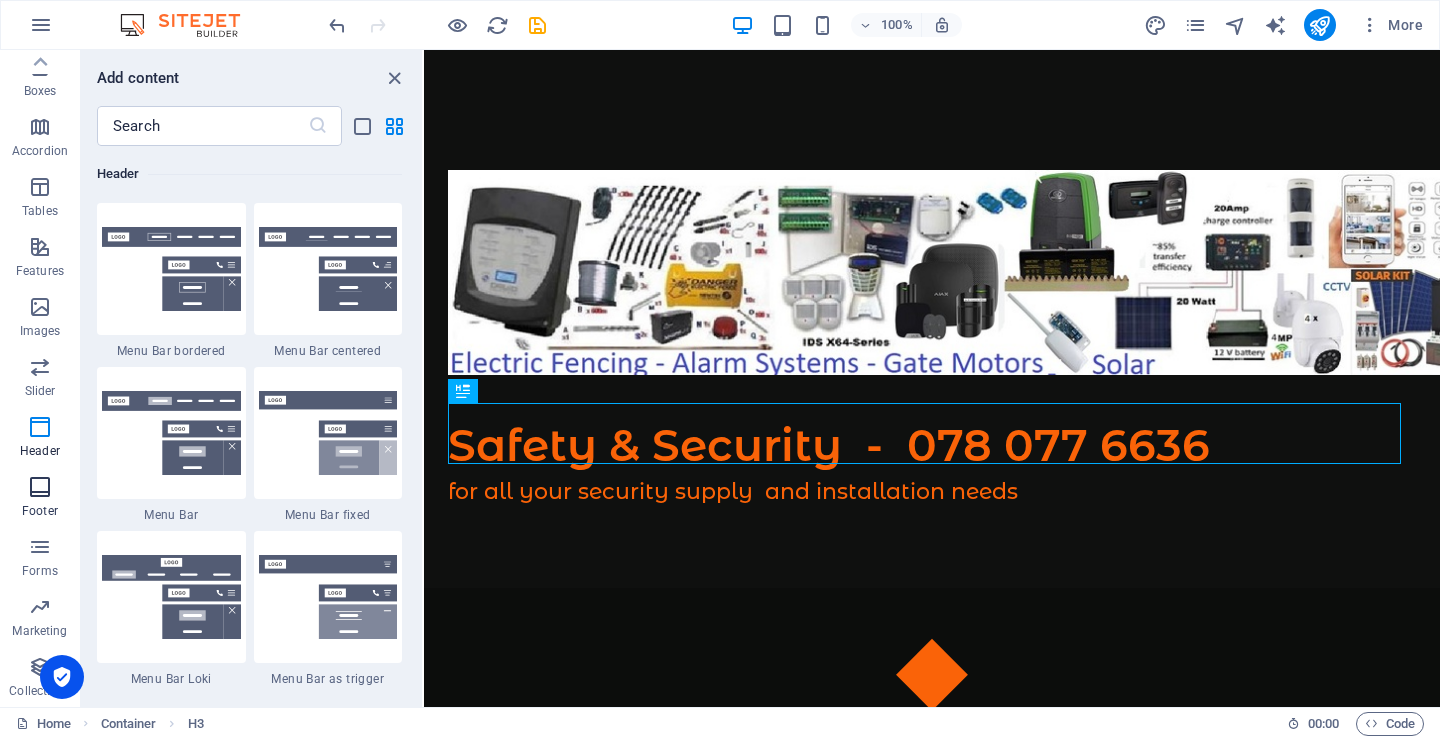 click at bounding box center (40, 487) 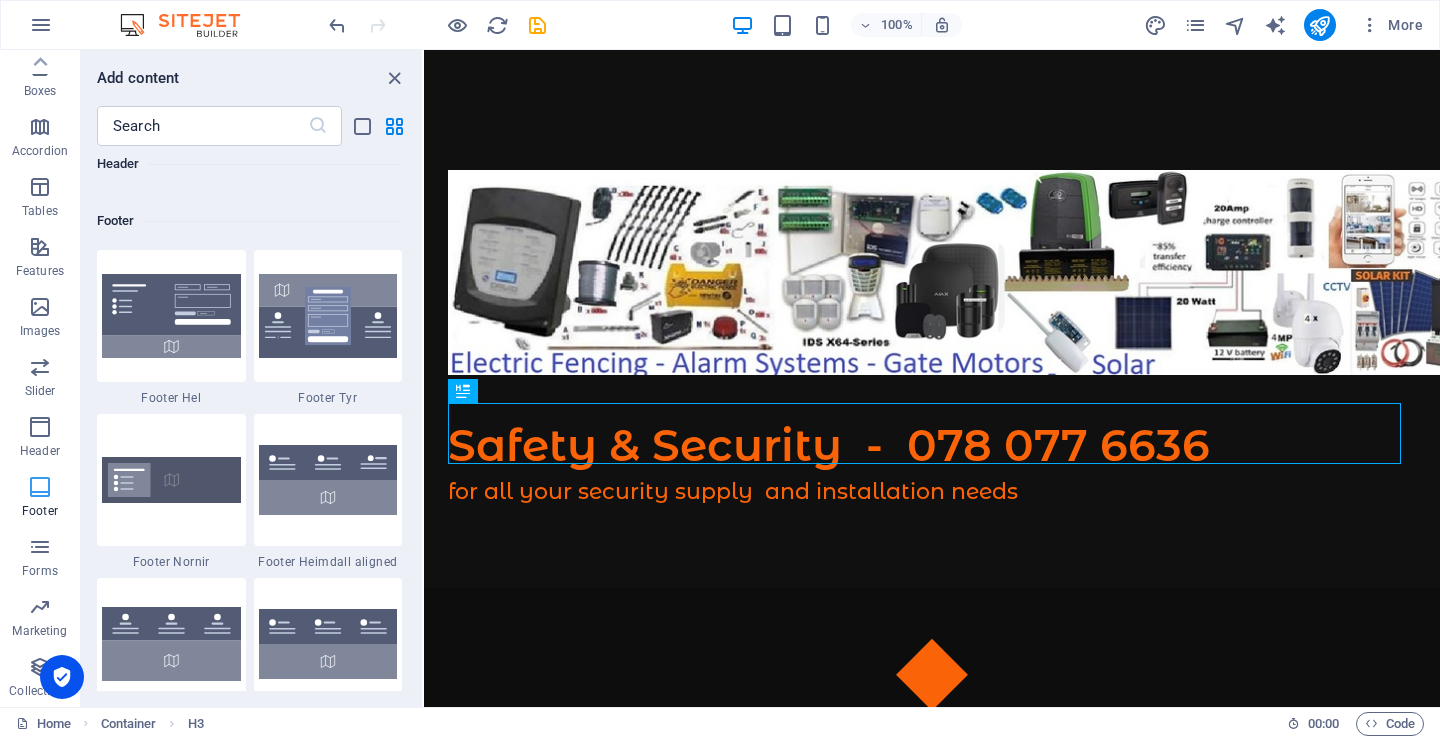 scroll, scrollTop: 13075, scrollLeft: 0, axis: vertical 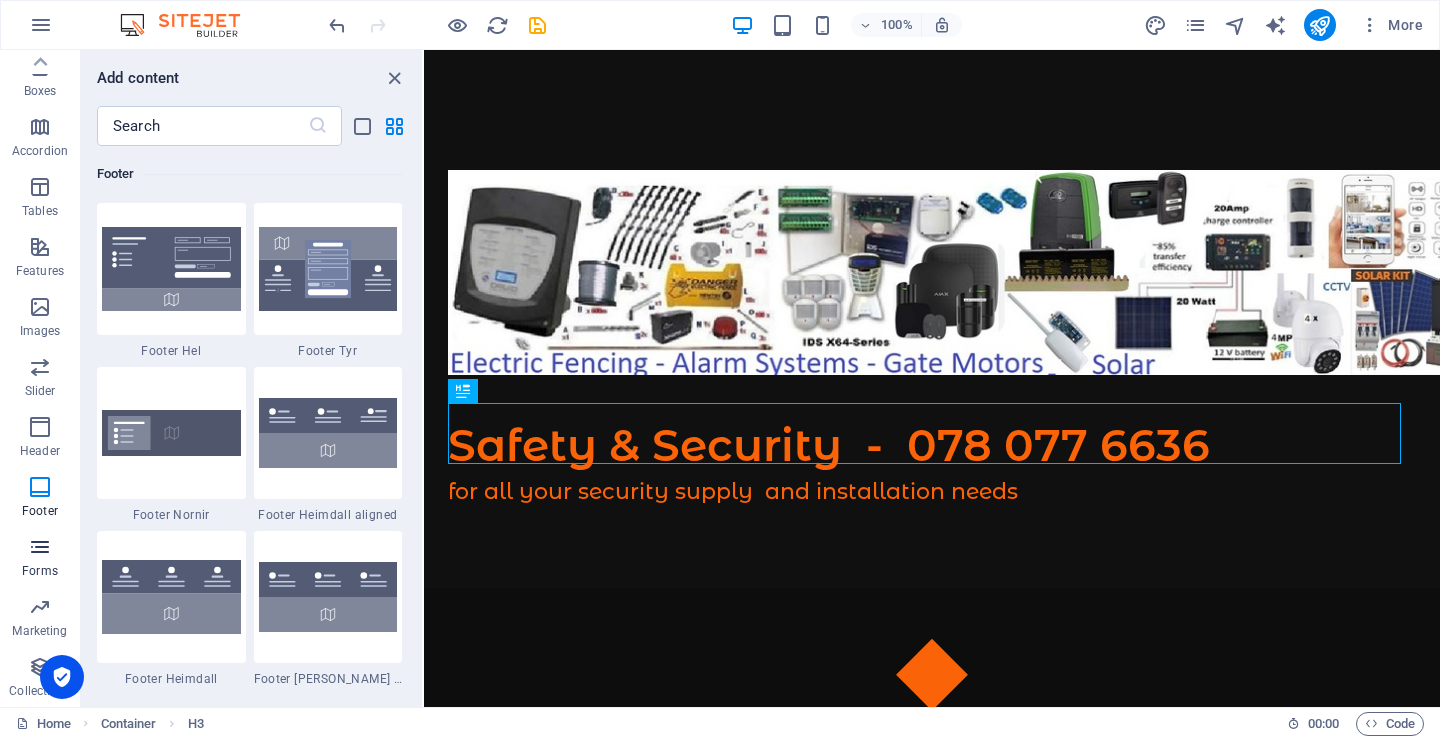click at bounding box center (40, 547) 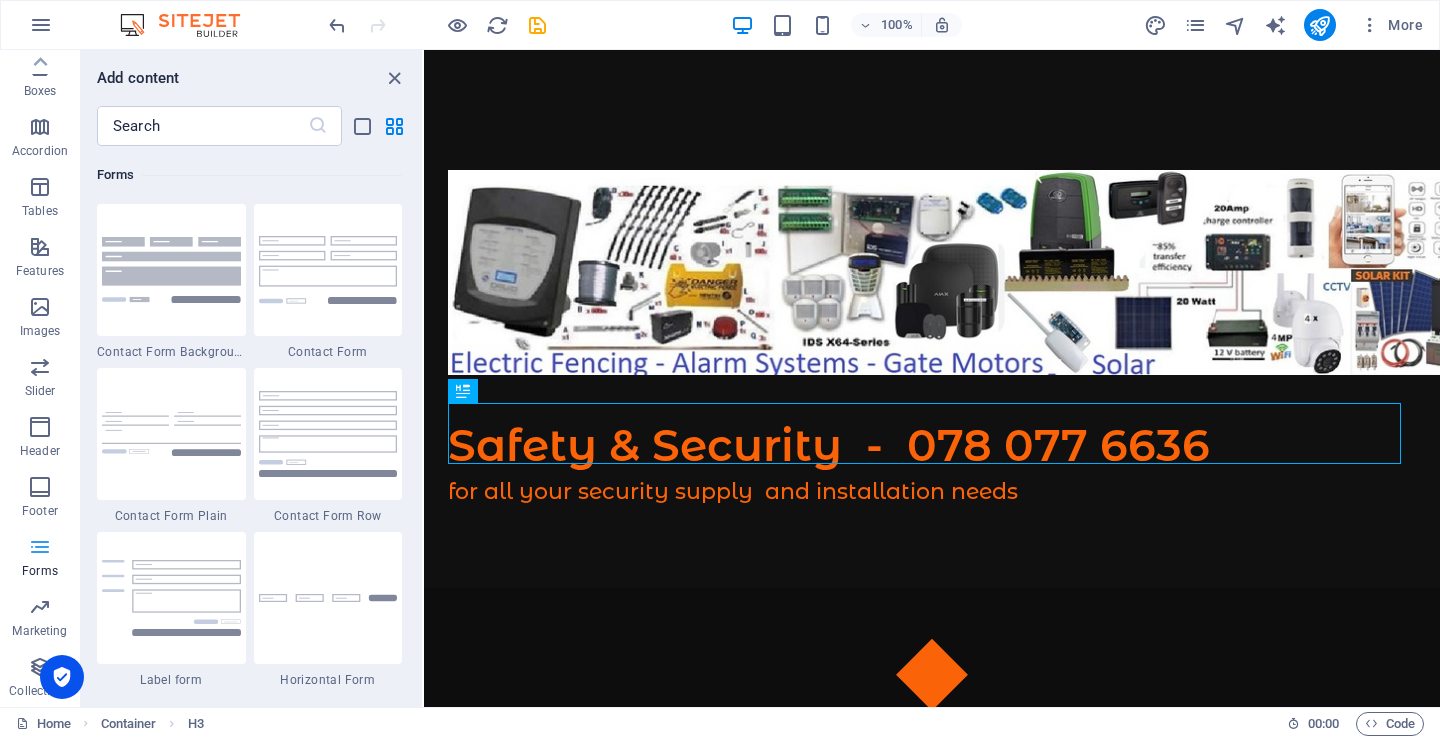scroll, scrollTop: 14436, scrollLeft: 0, axis: vertical 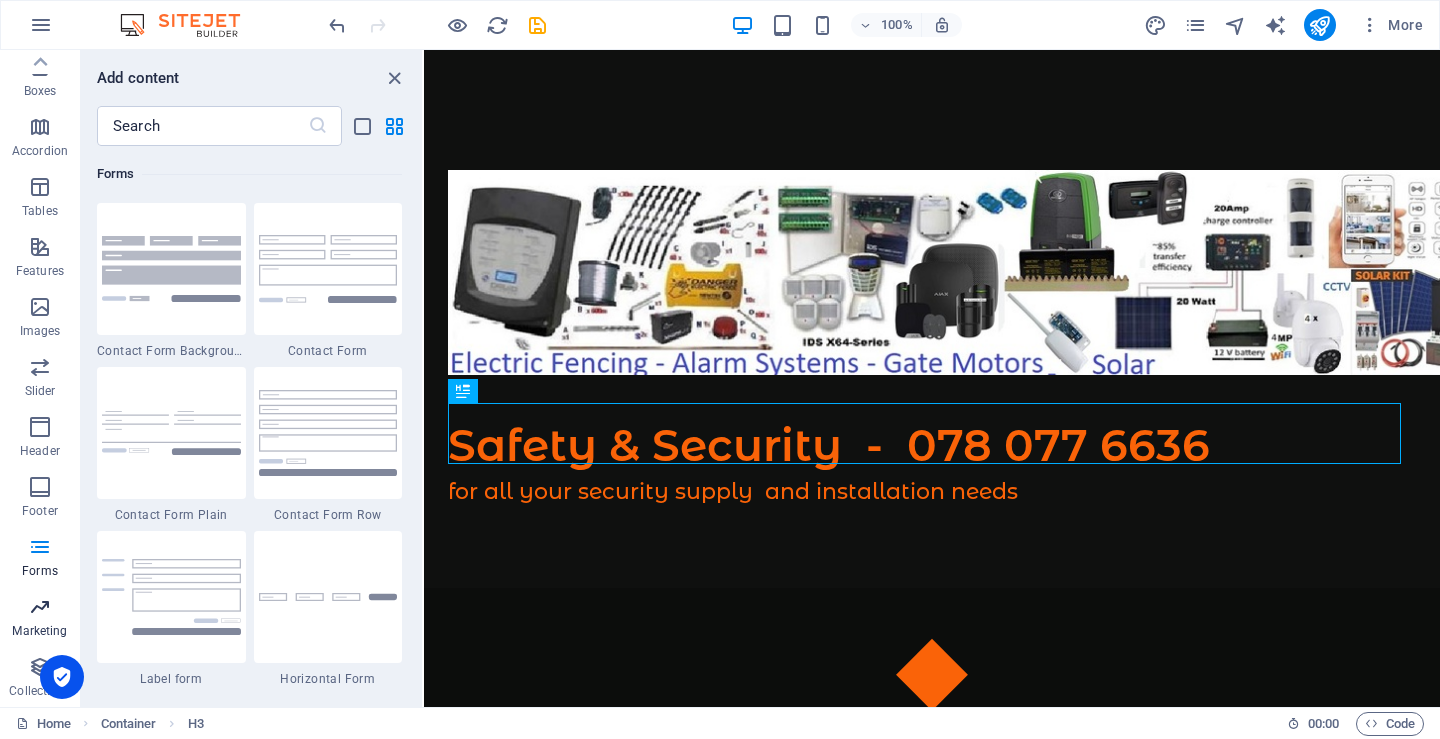 click at bounding box center [40, 607] 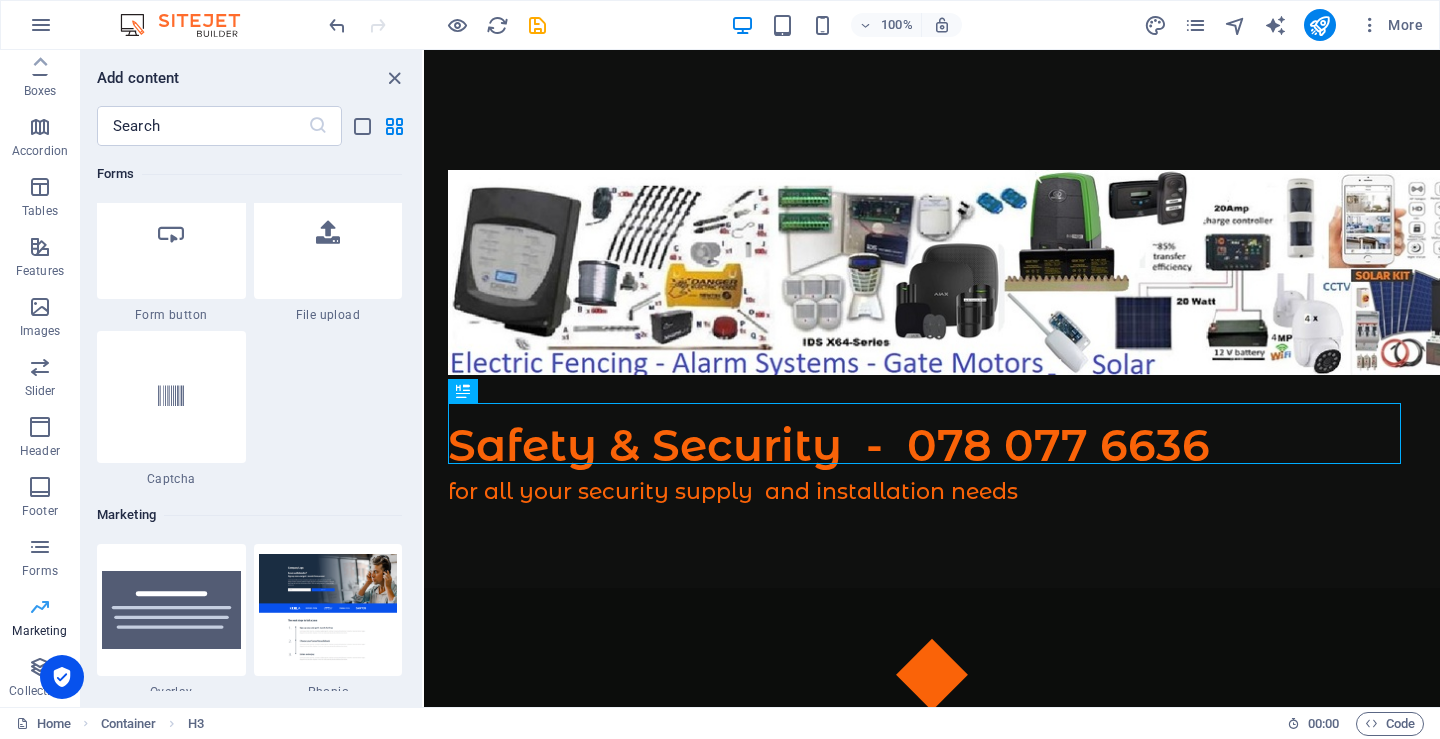 scroll, scrollTop: 16125, scrollLeft: 0, axis: vertical 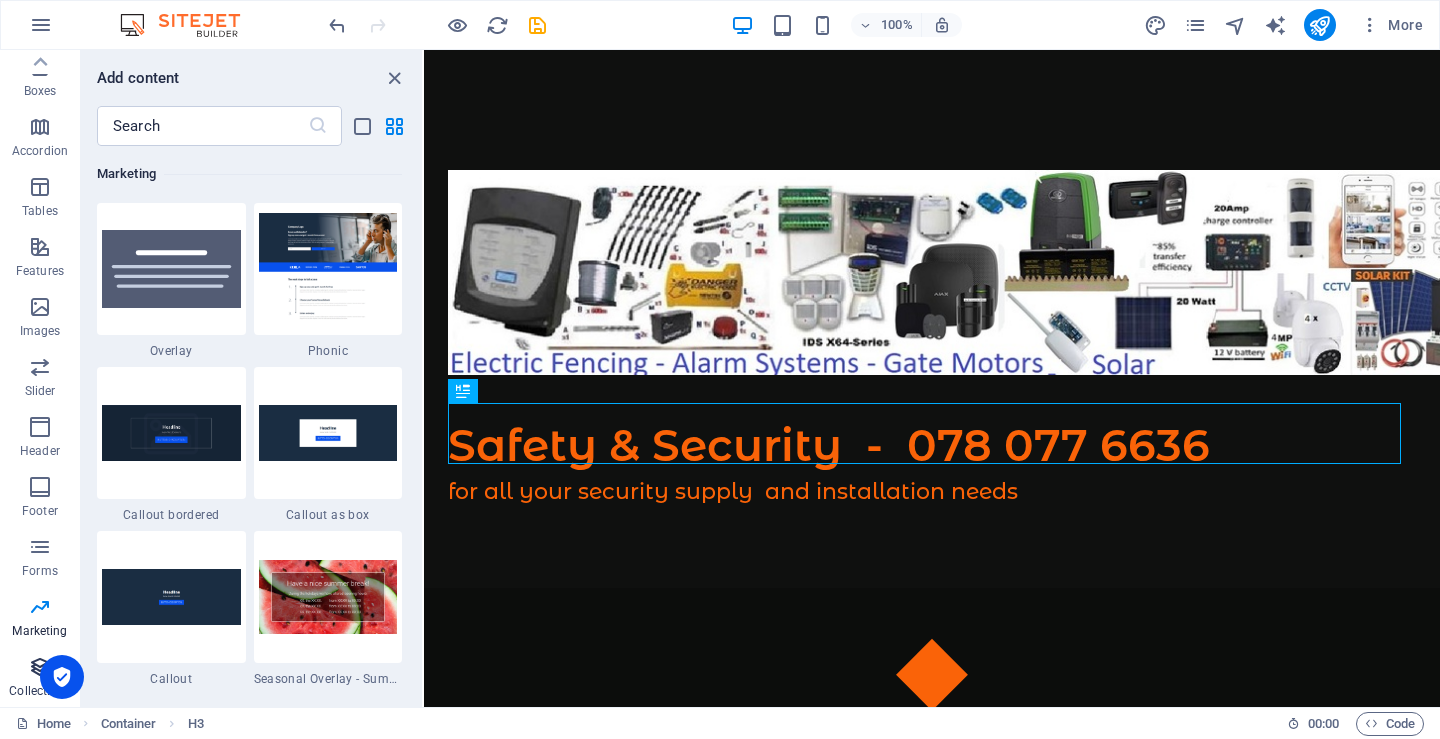 click at bounding box center [40, 667] 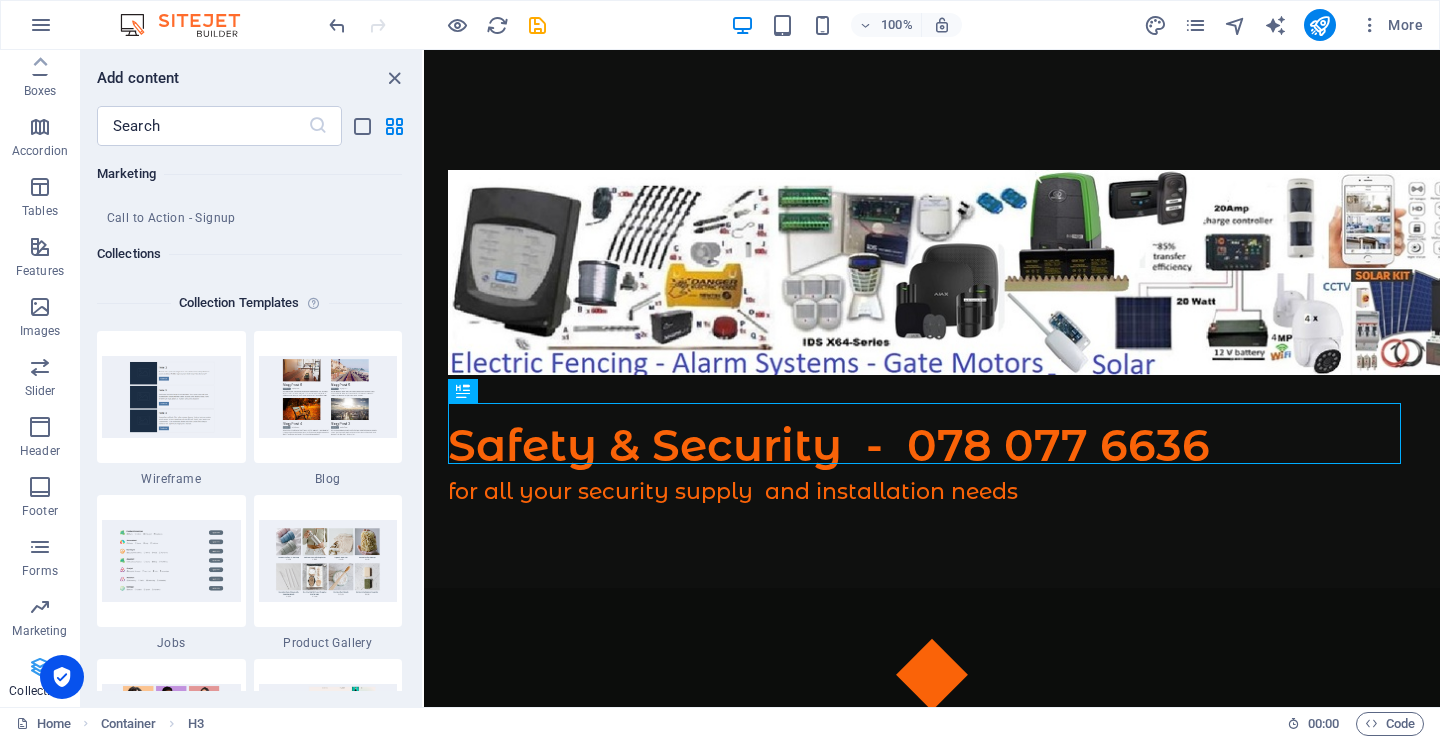 scroll, scrollTop: 18142, scrollLeft: 0, axis: vertical 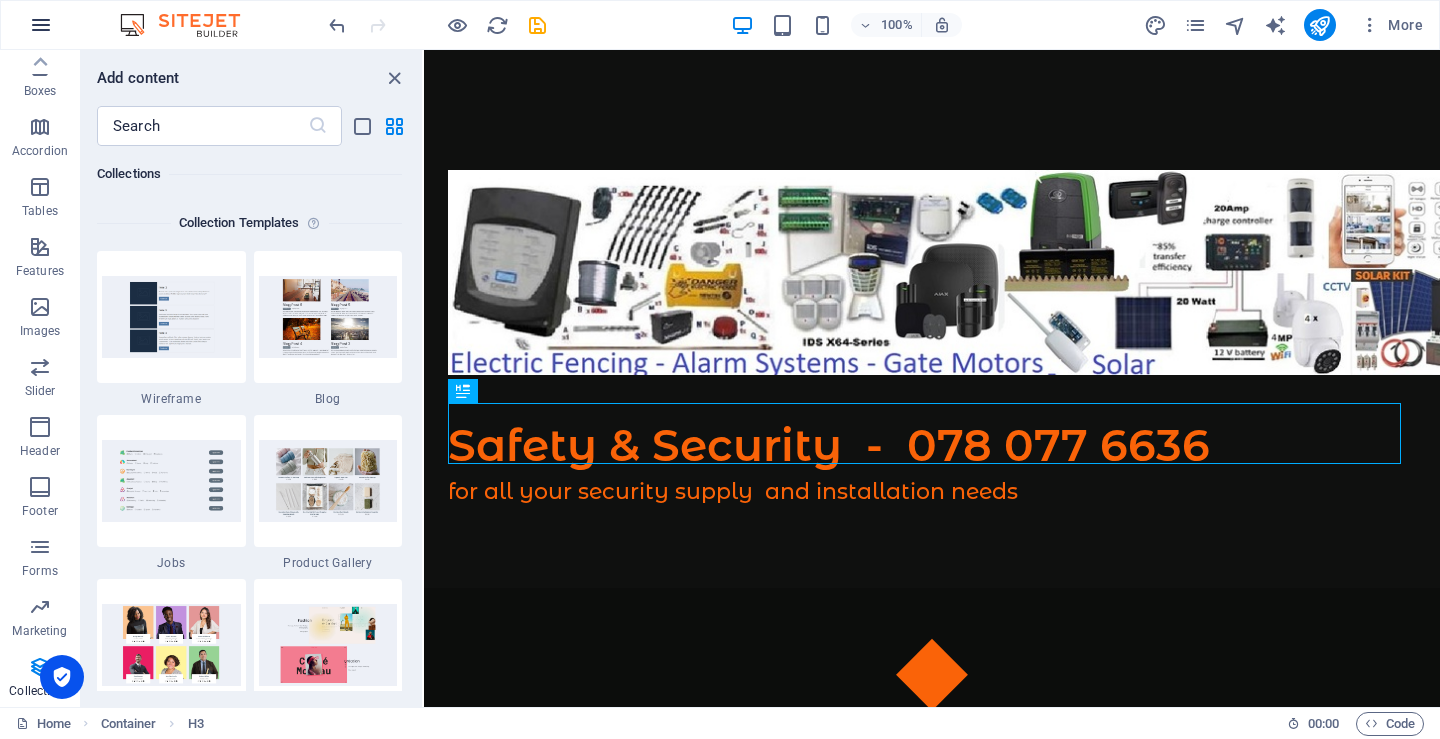 click at bounding box center [41, 25] 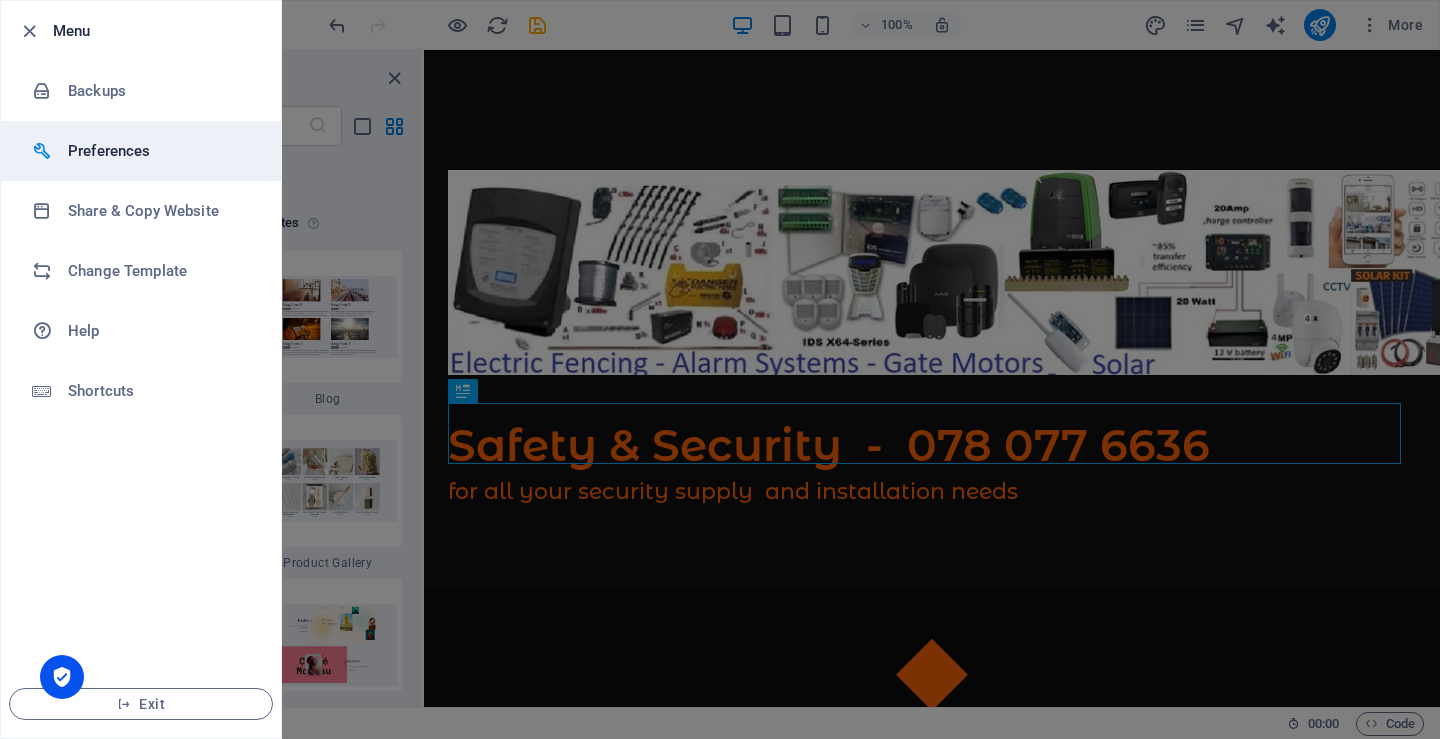 click at bounding box center [50, 151] 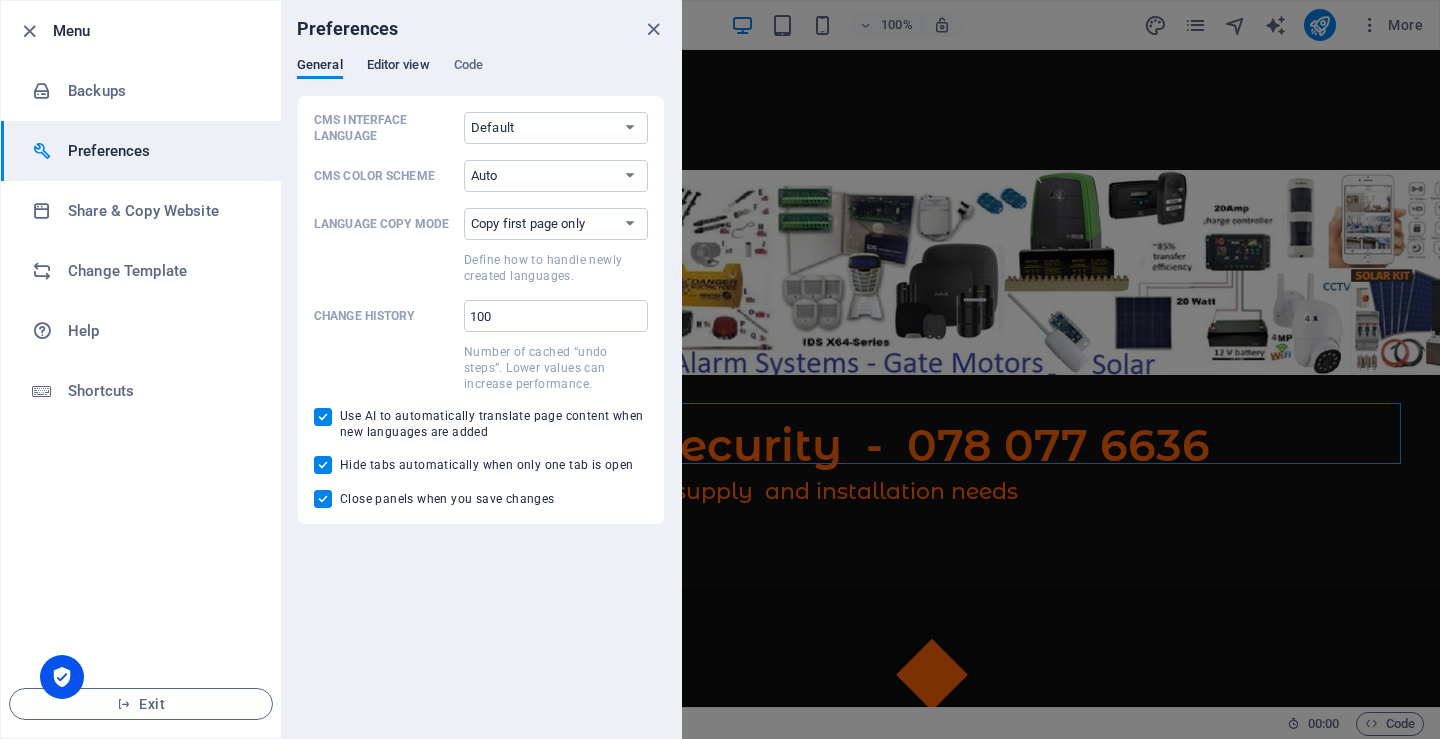 click on "Editor view" at bounding box center [398, 67] 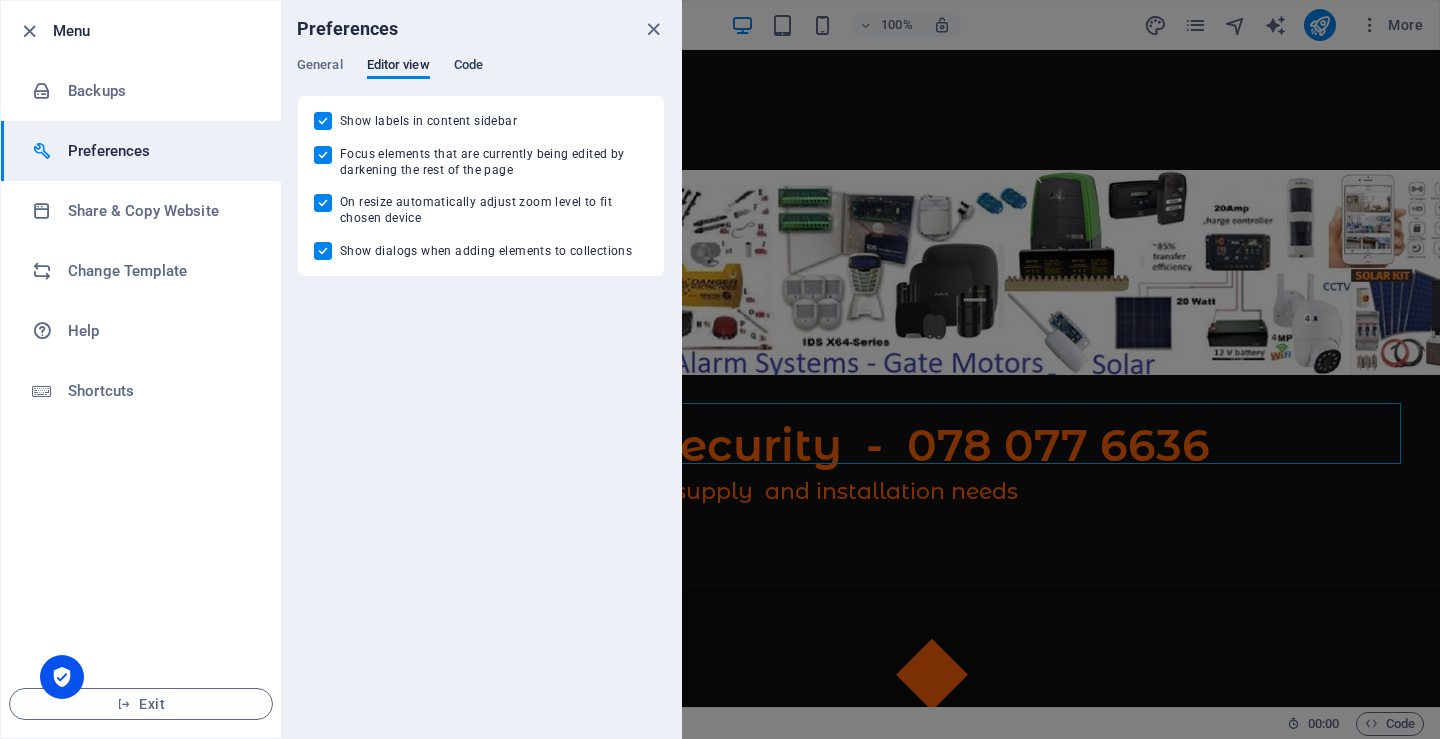 click on "Code" at bounding box center (468, 67) 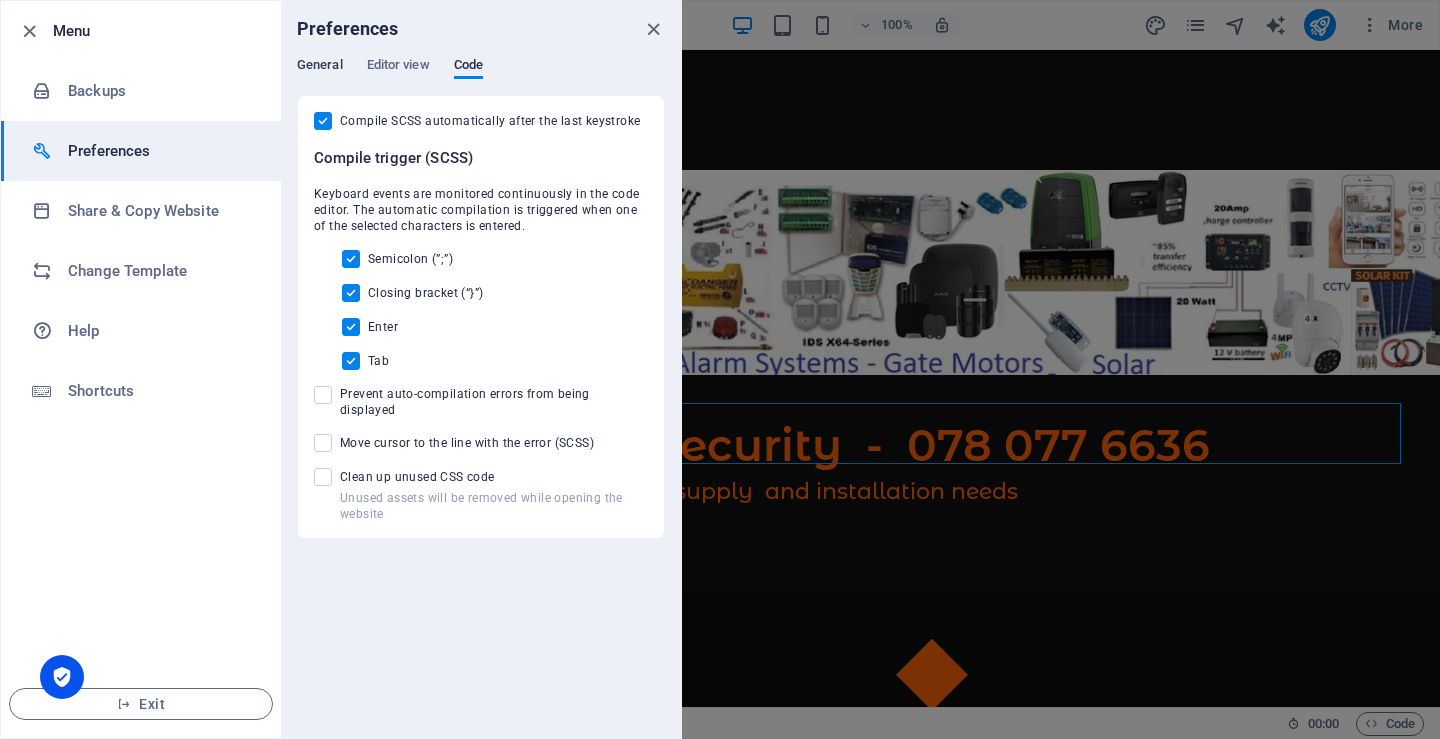 click on "General" at bounding box center [320, 67] 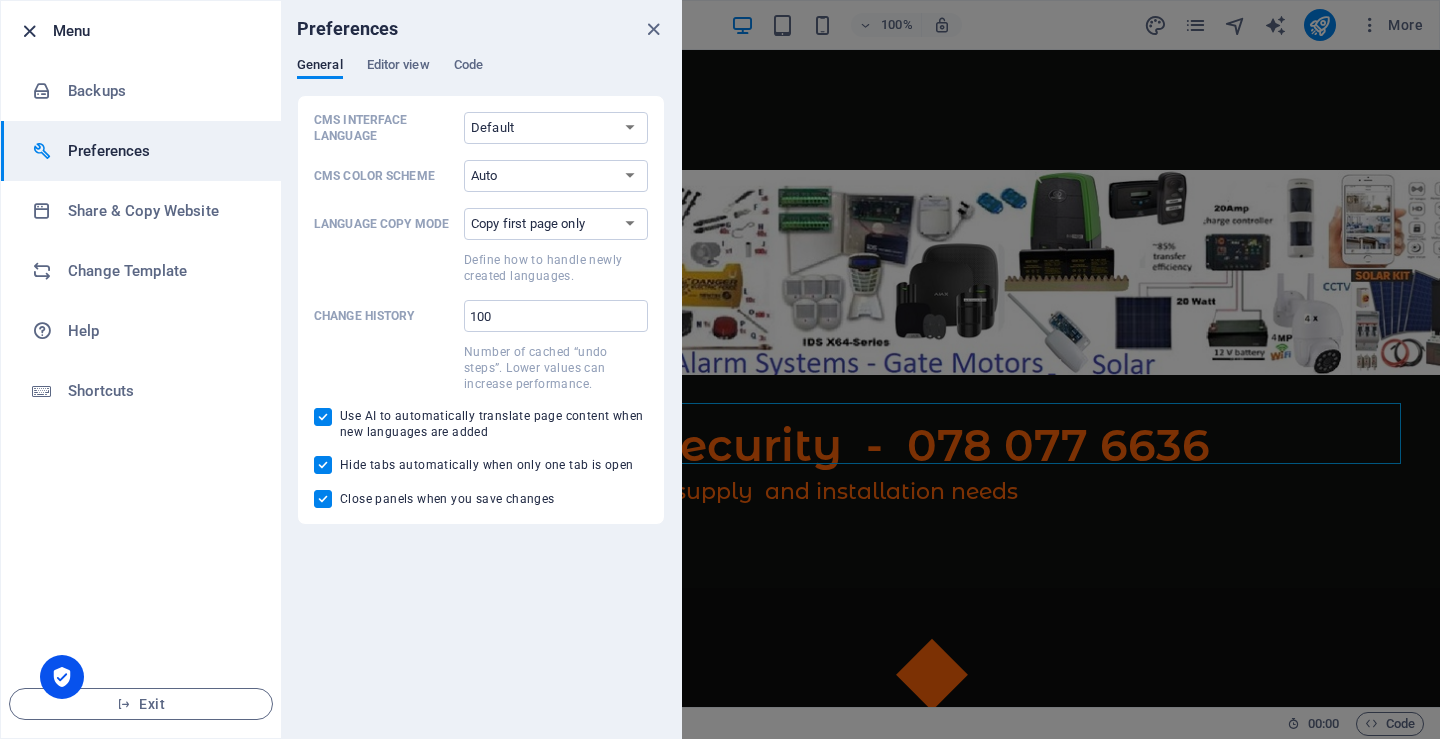 click at bounding box center (29, 31) 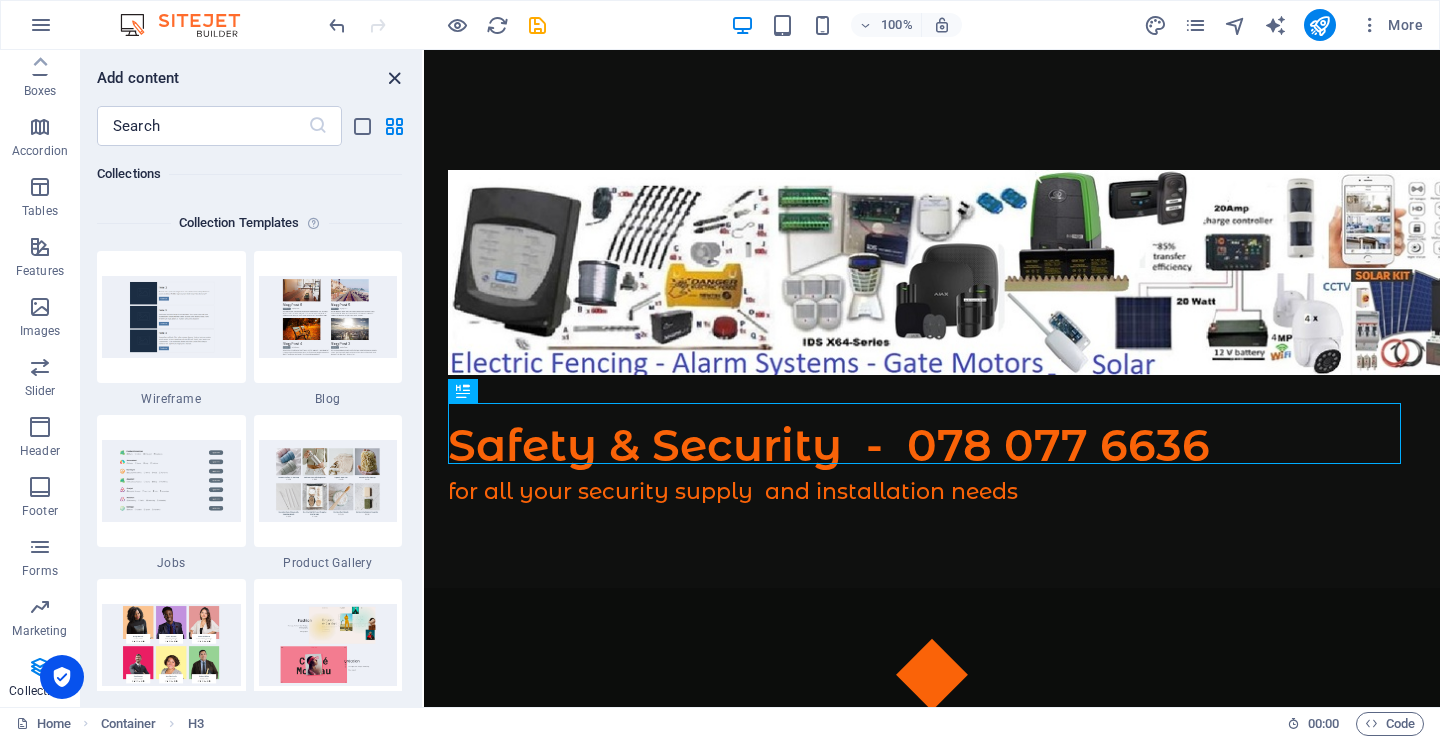click at bounding box center (394, 78) 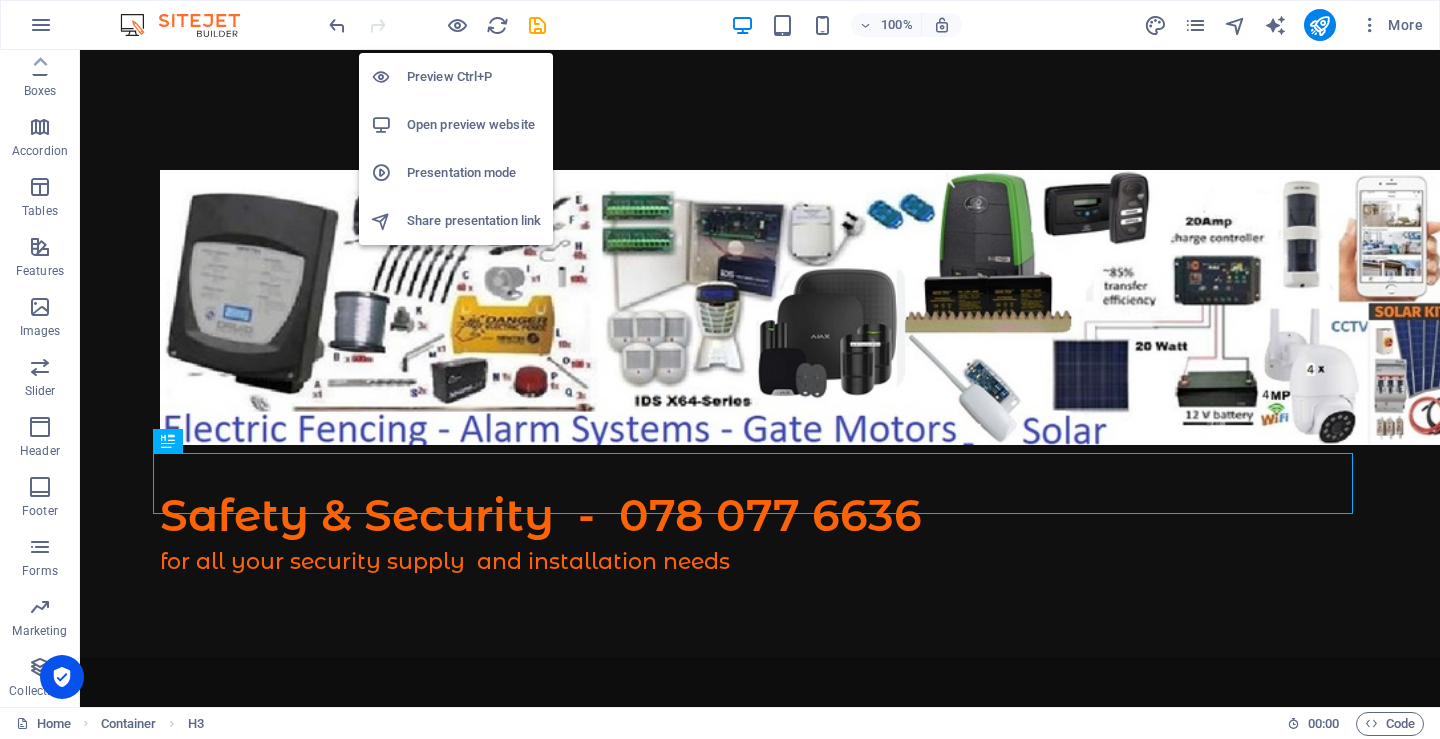 click on "Presentation mode" at bounding box center (474, 173) 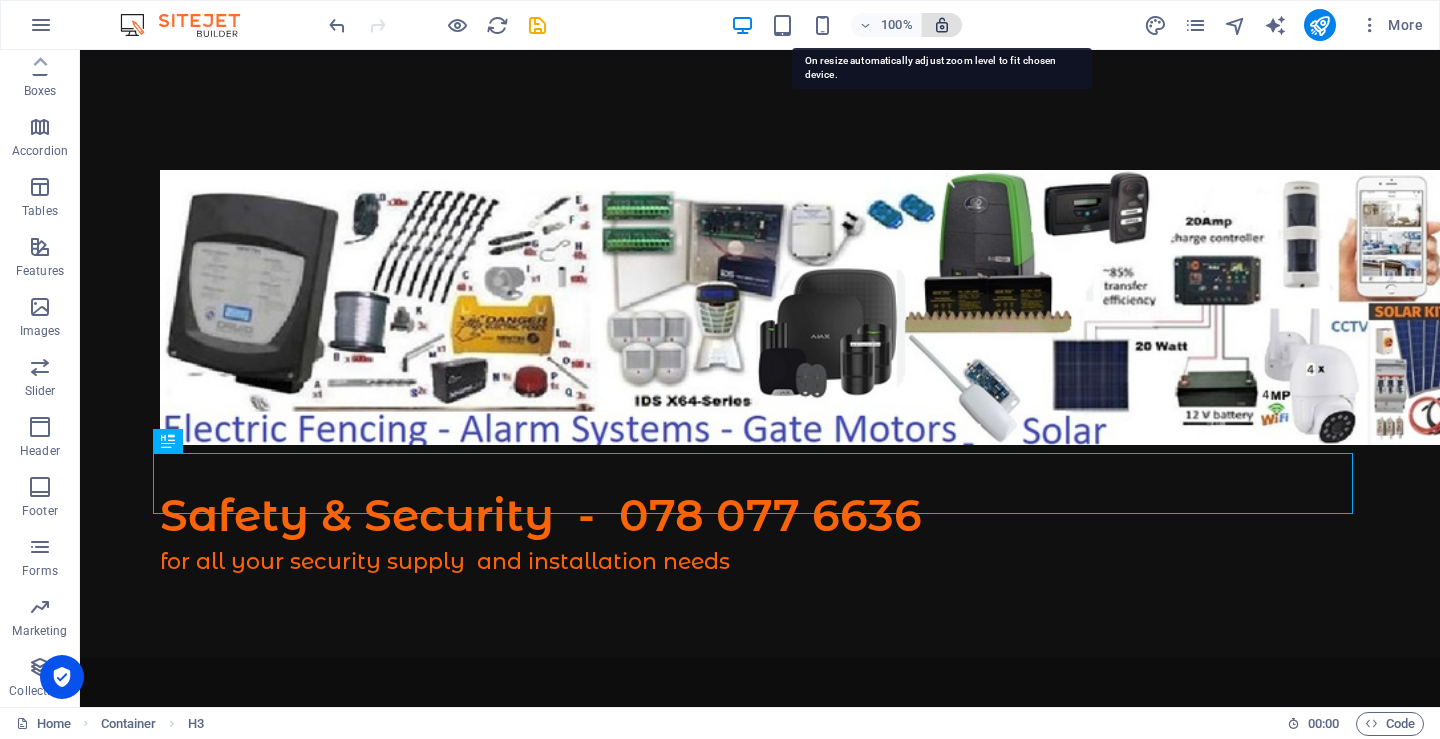 click at bounding box center (942, 25) 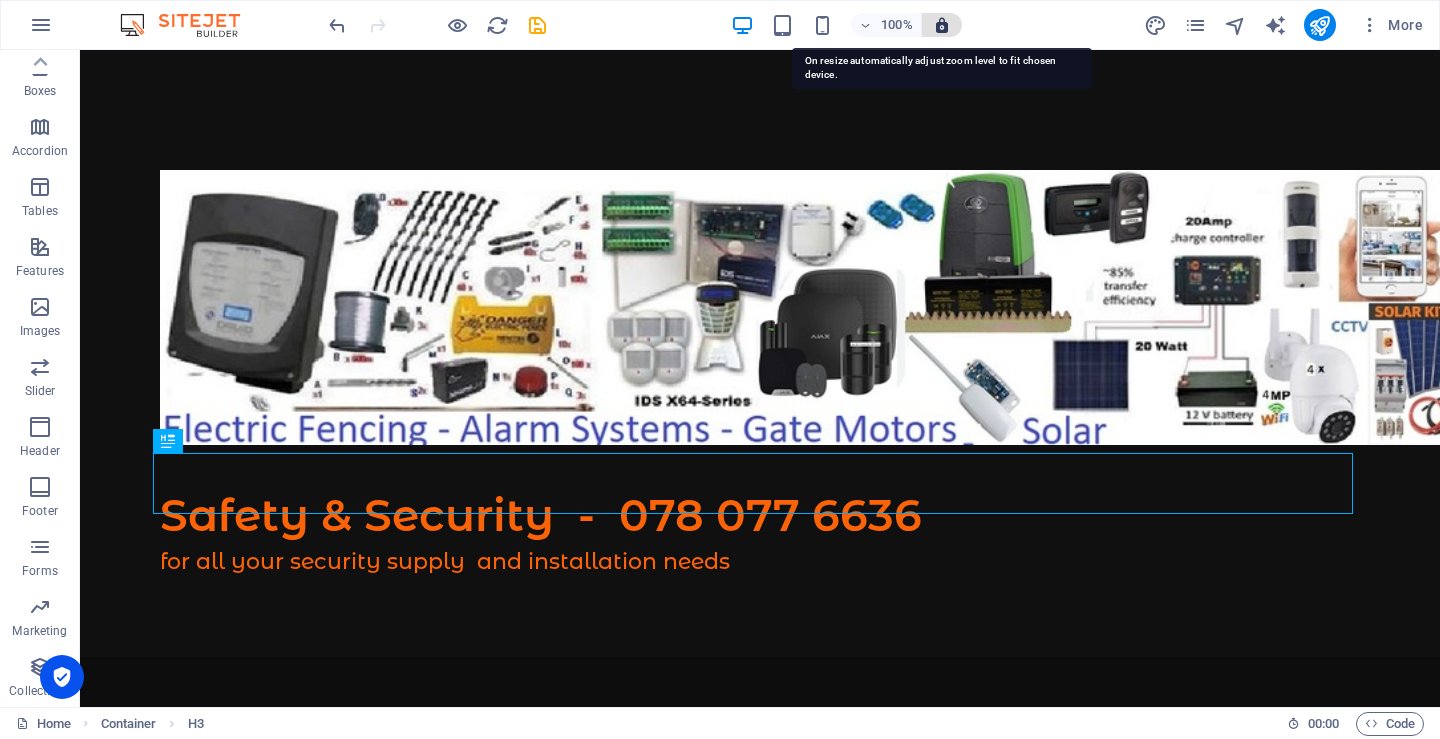 click at bounding box center [942, 25] 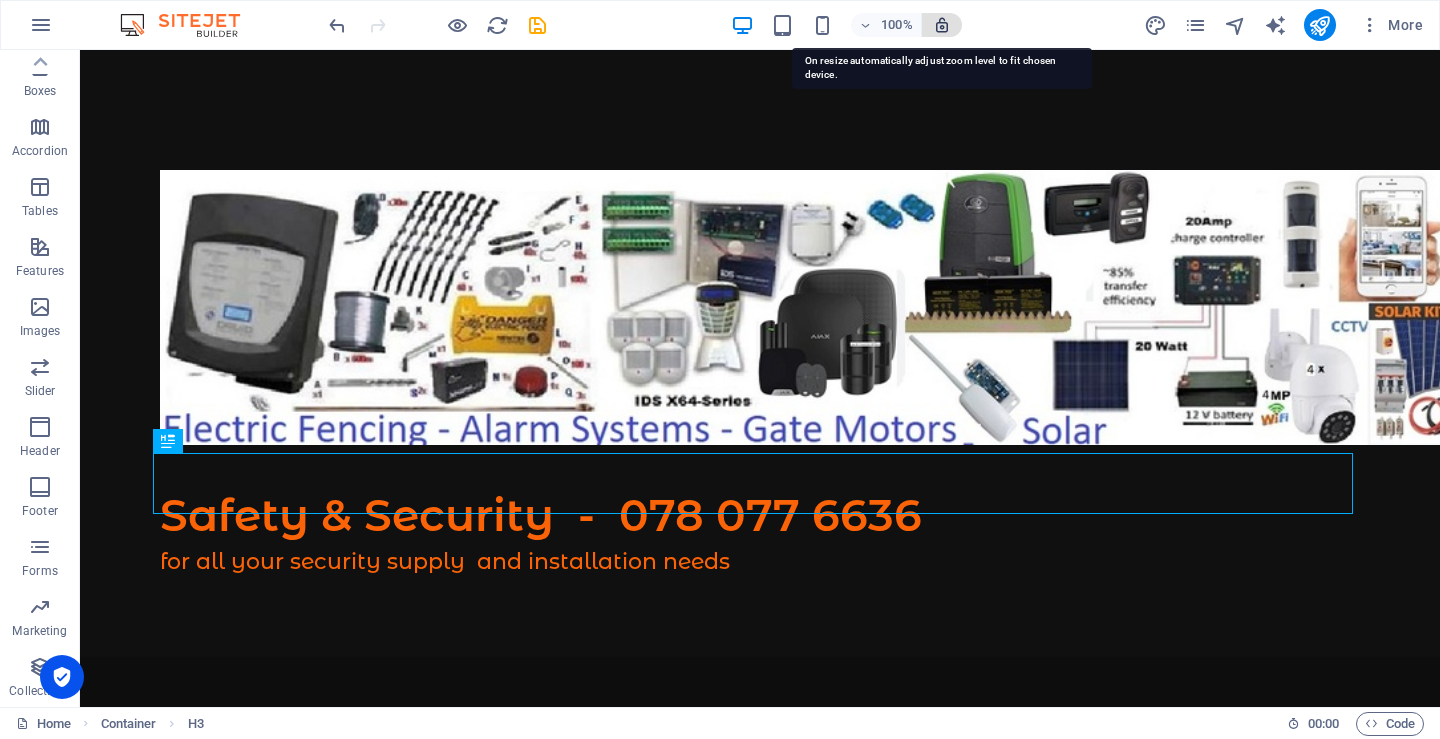 click at bounding box center [942, 25] 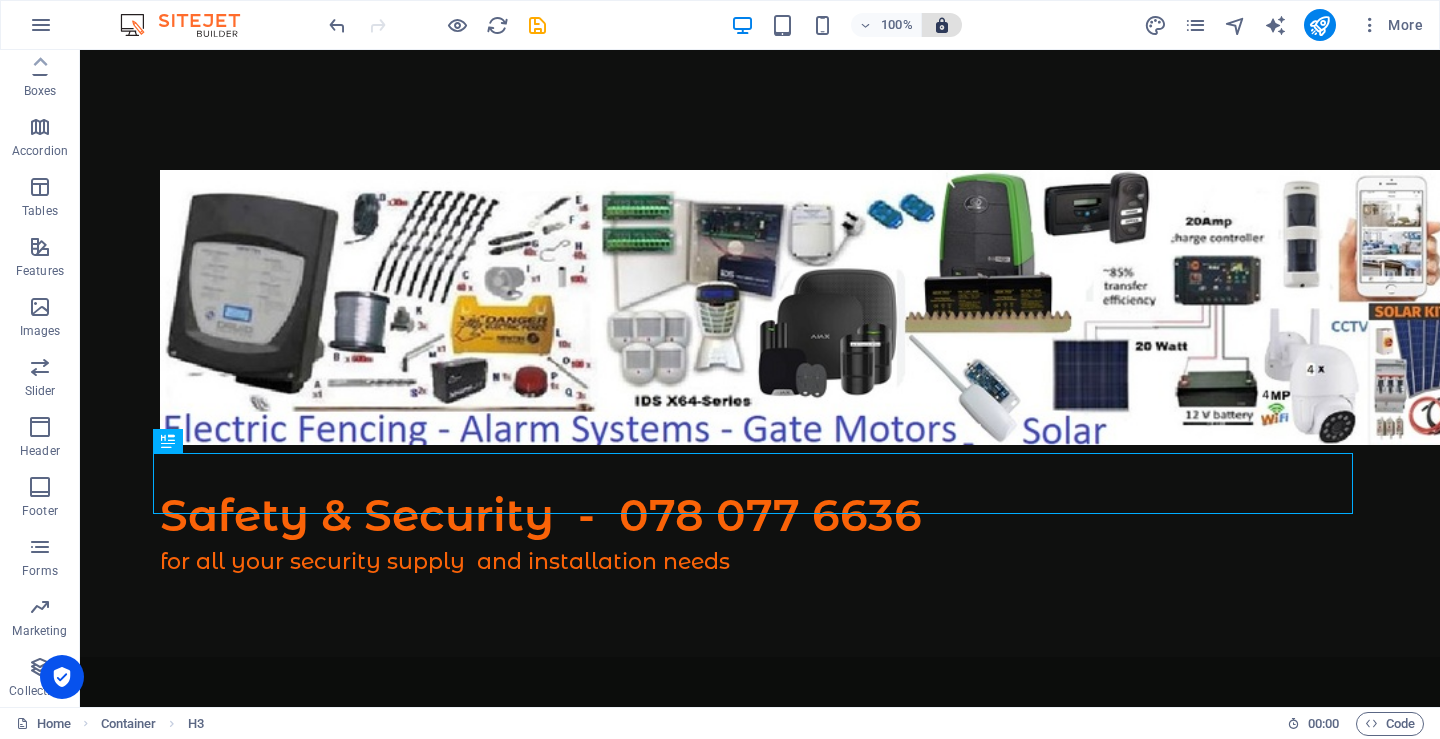 click at bounding box center (942, 25) 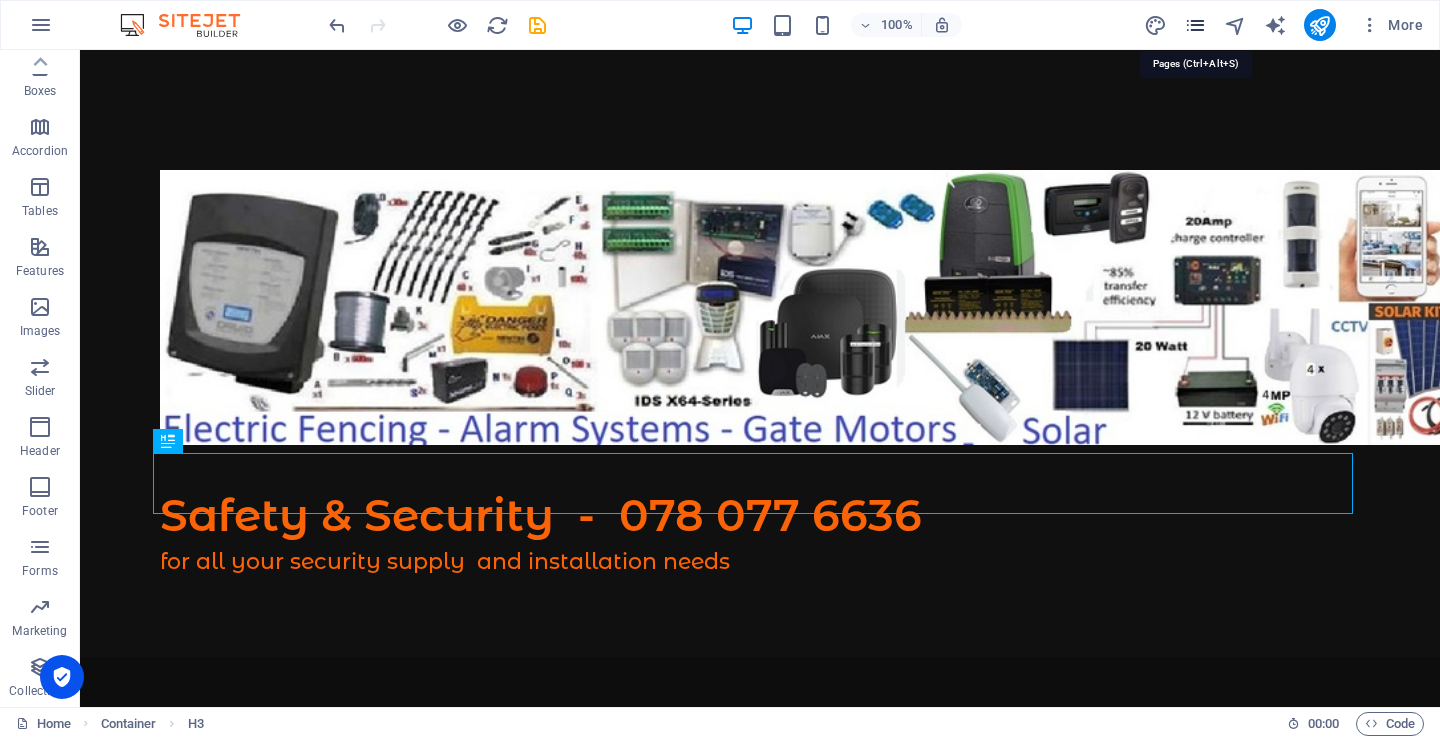 click at bounding box center (1195, 25) 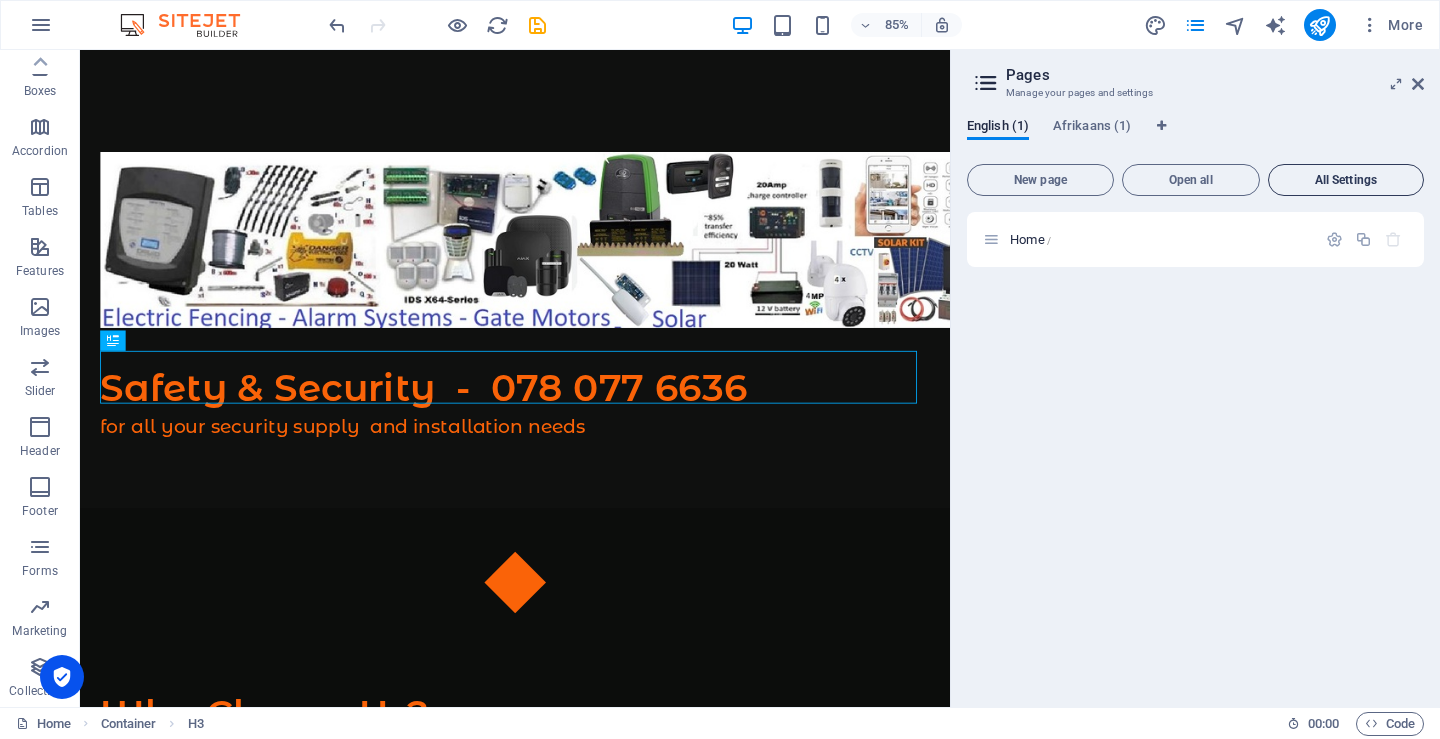 click on "All Settings" at bounding box center (1346, 180) 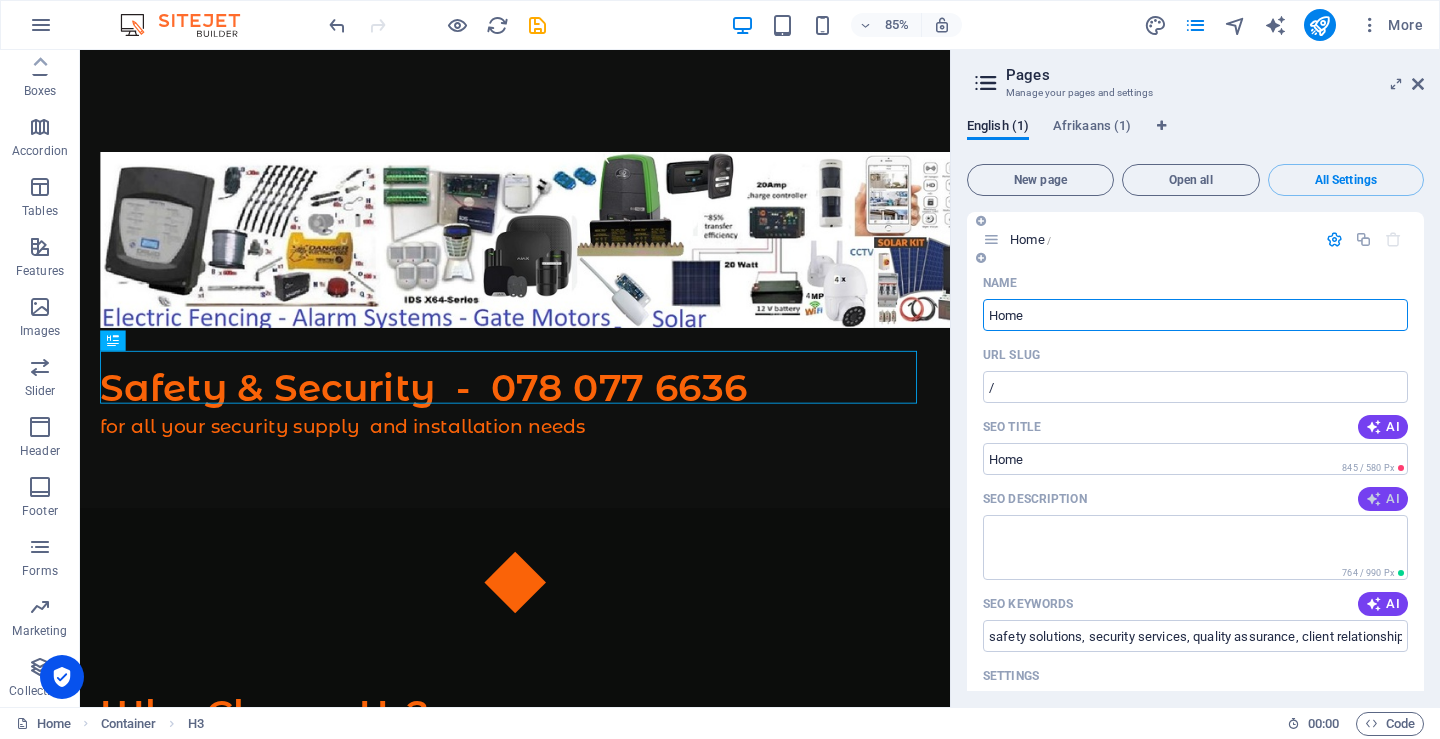 click at bounding box center [1374, 499] 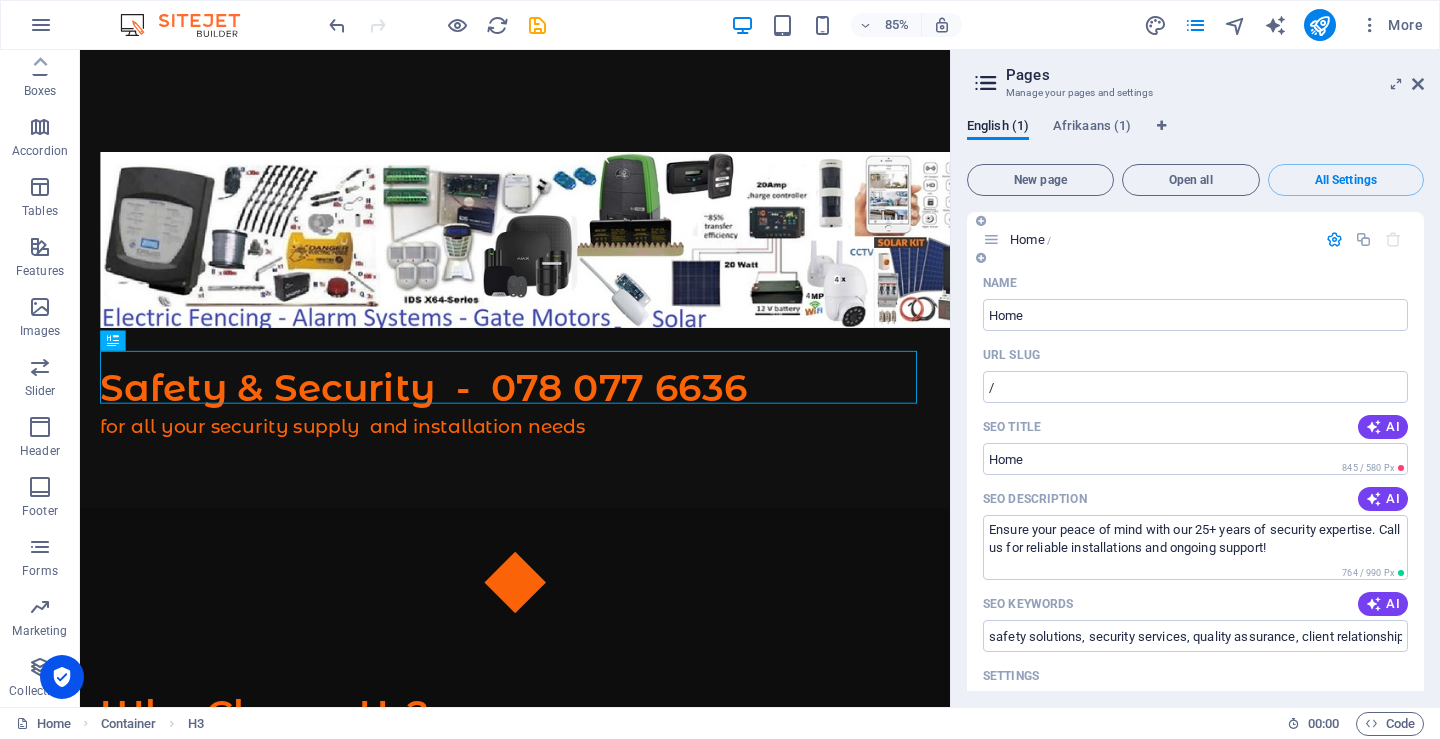 type on "Ensure your peace of mind with our 25+ years of security expertise. Call us for reliable installations and ongoing support!" 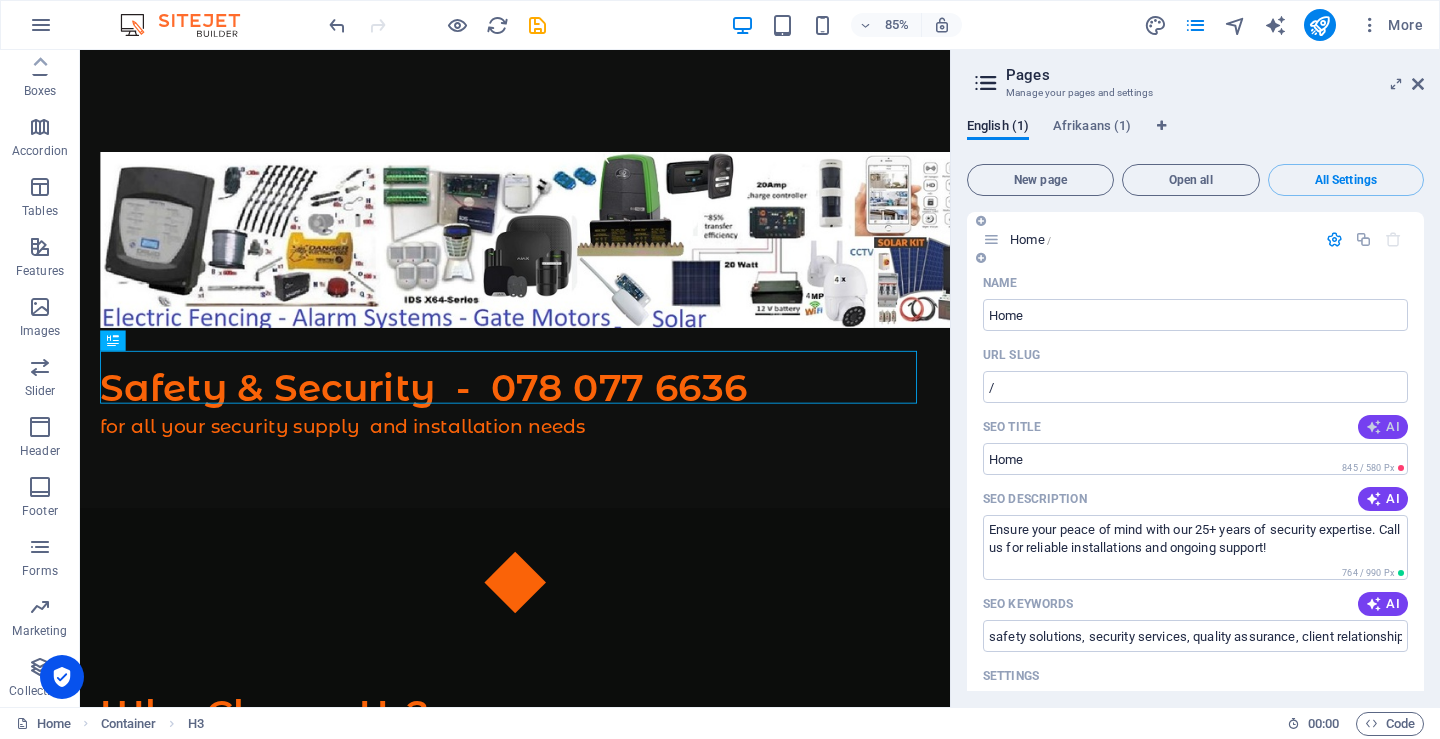 click on "AI" at bounding box center [1383, 427] 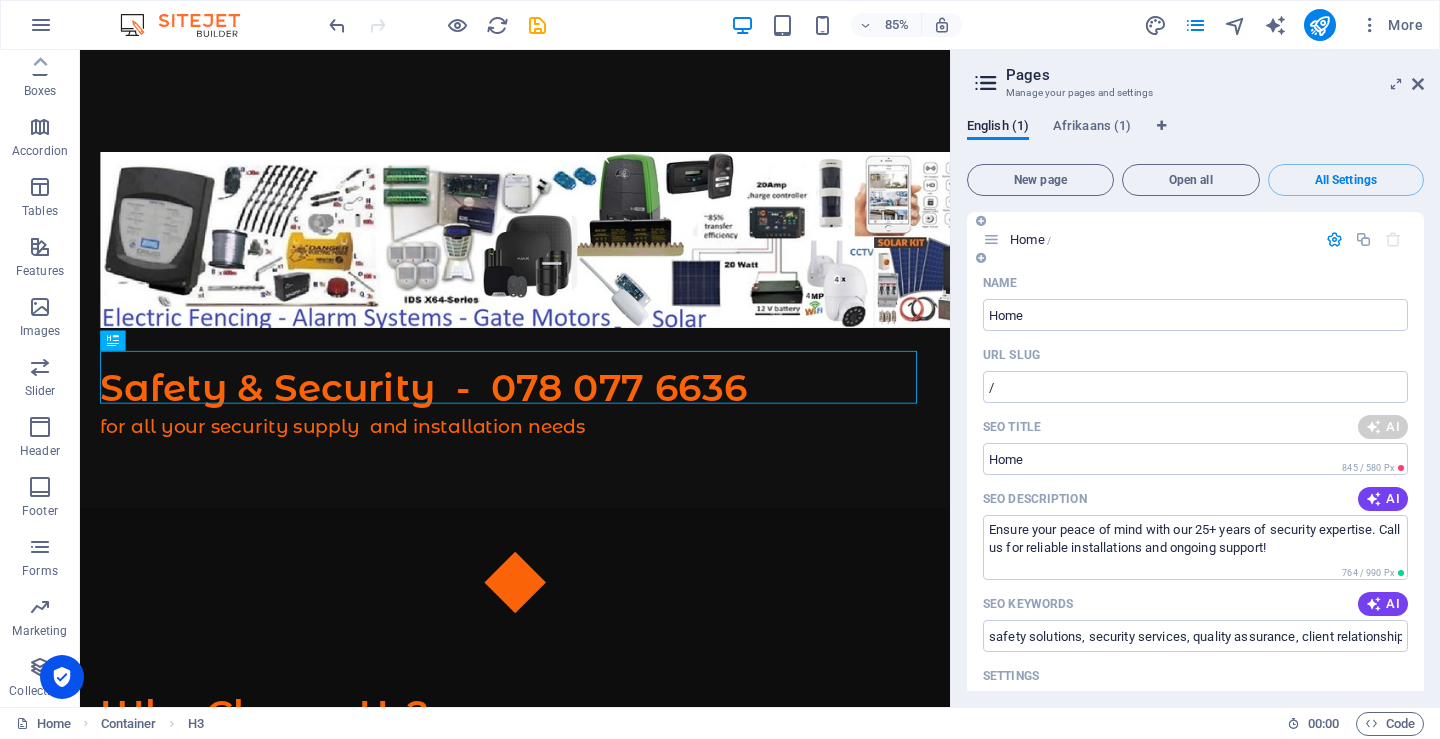 type on "Top Security Solutions: Call Now!" 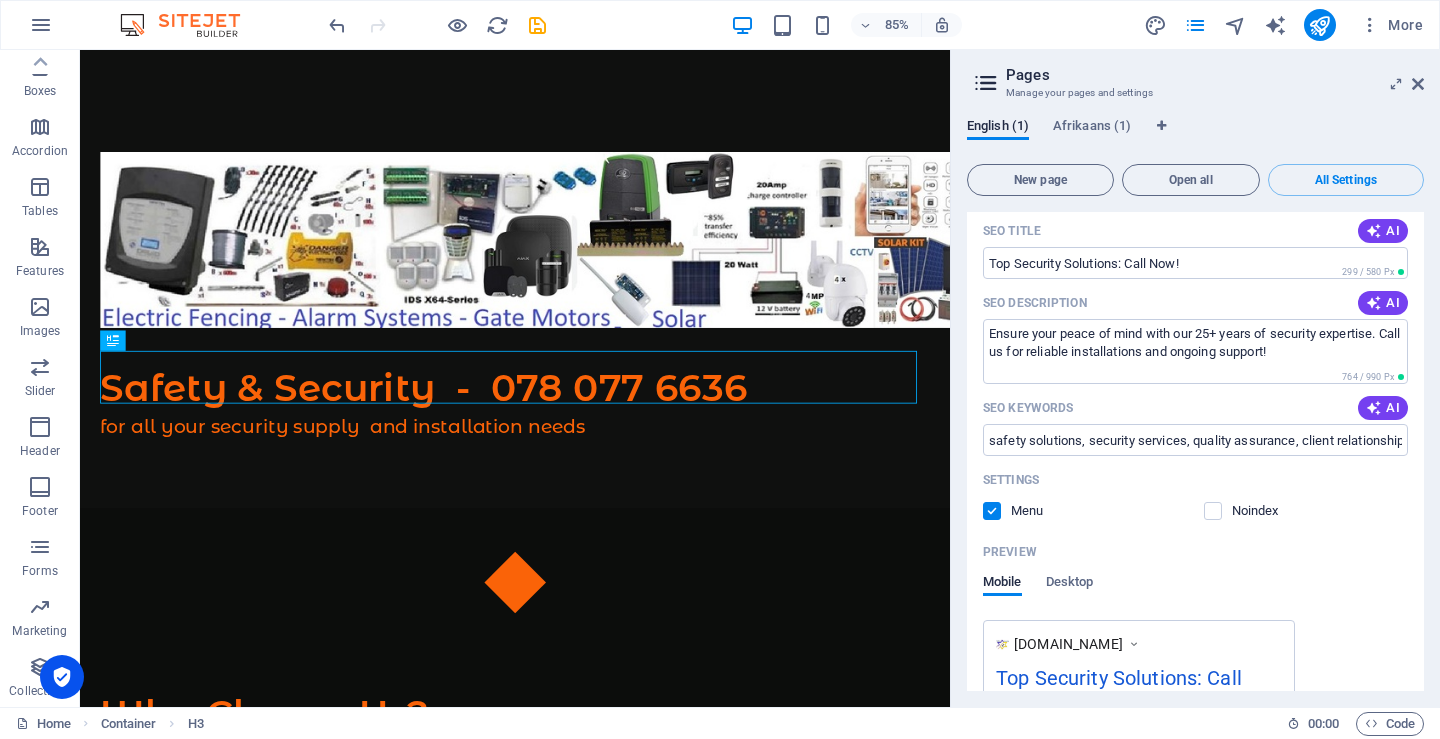 scroll, scrollTop: 200, scrollLeft: 0, axis: vertical 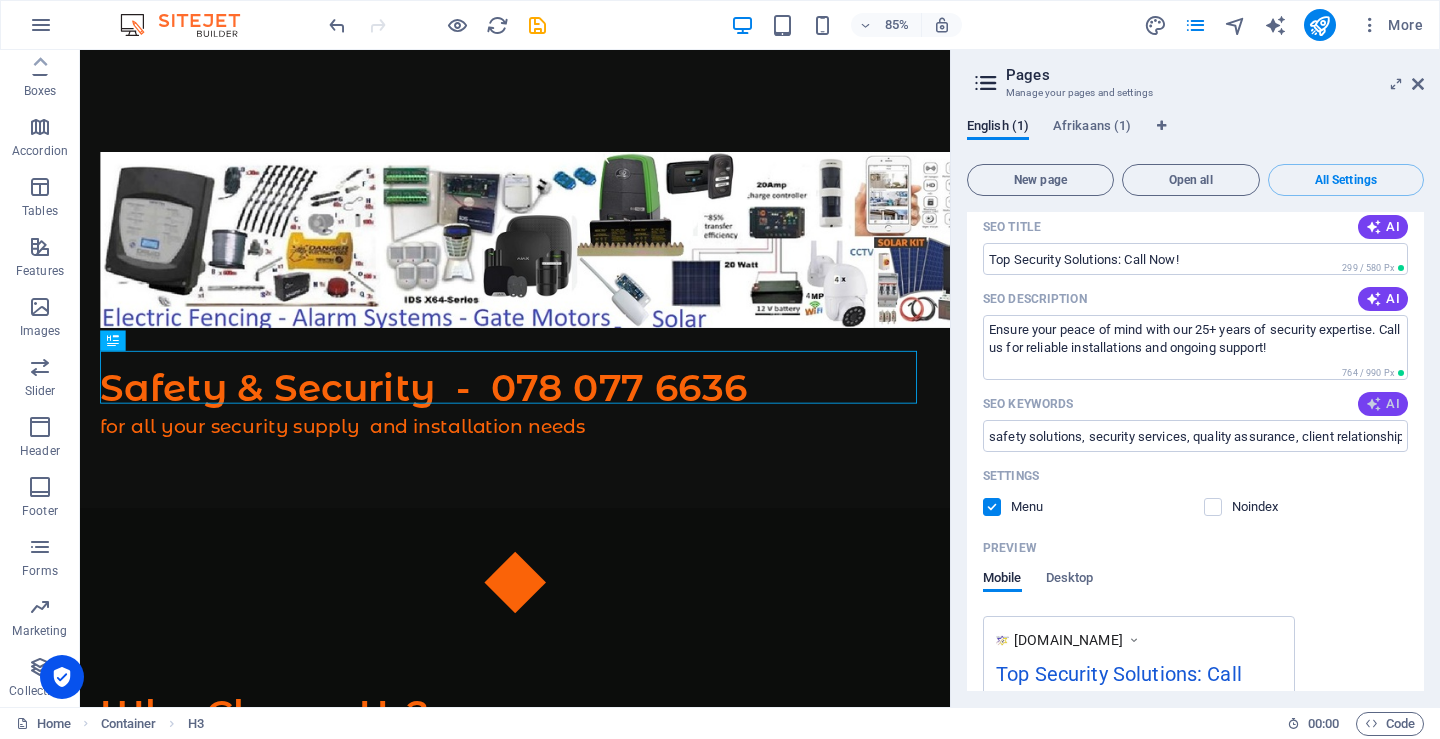 click on "AI" at bounding box center [1383, 404] 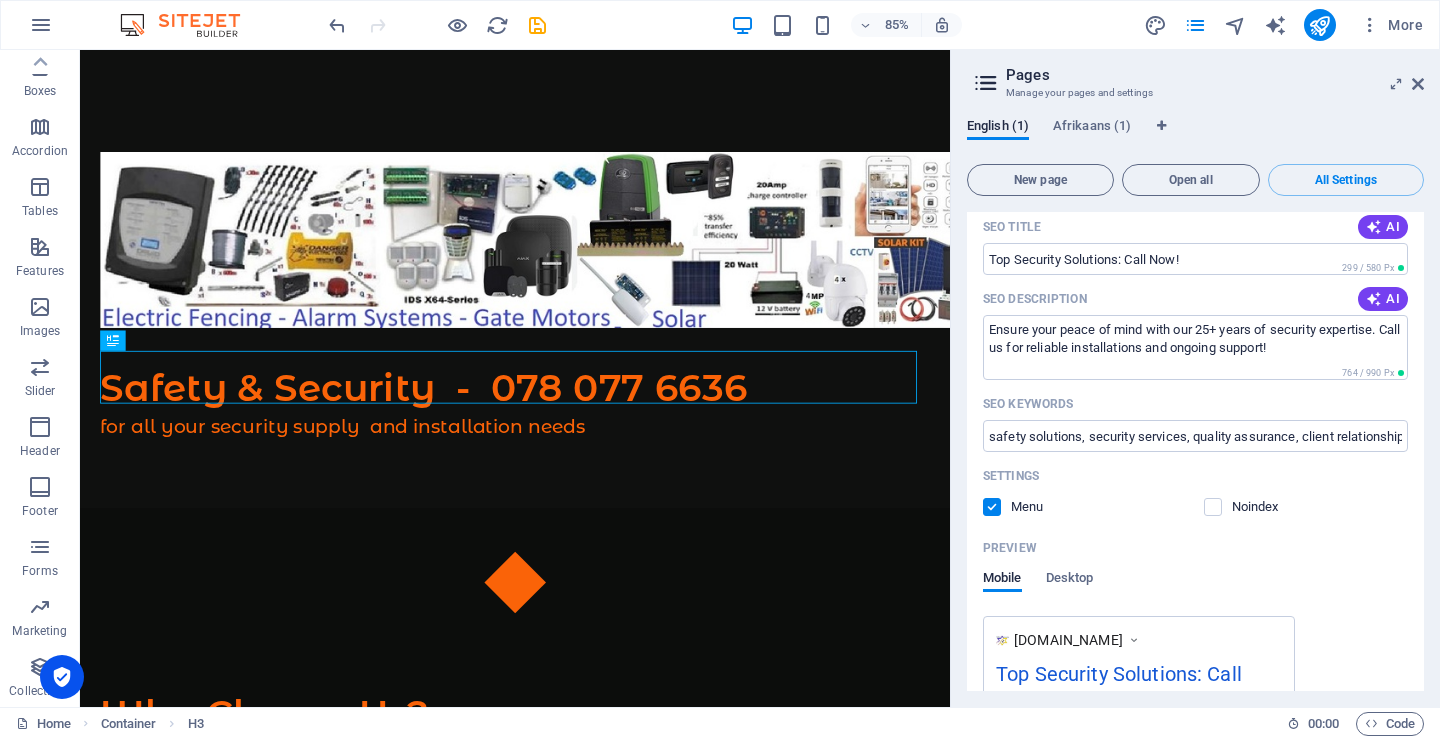 type on "security installation, electric fencing, CCTV cameras, alarm systems, home security solutions, peace of mind" 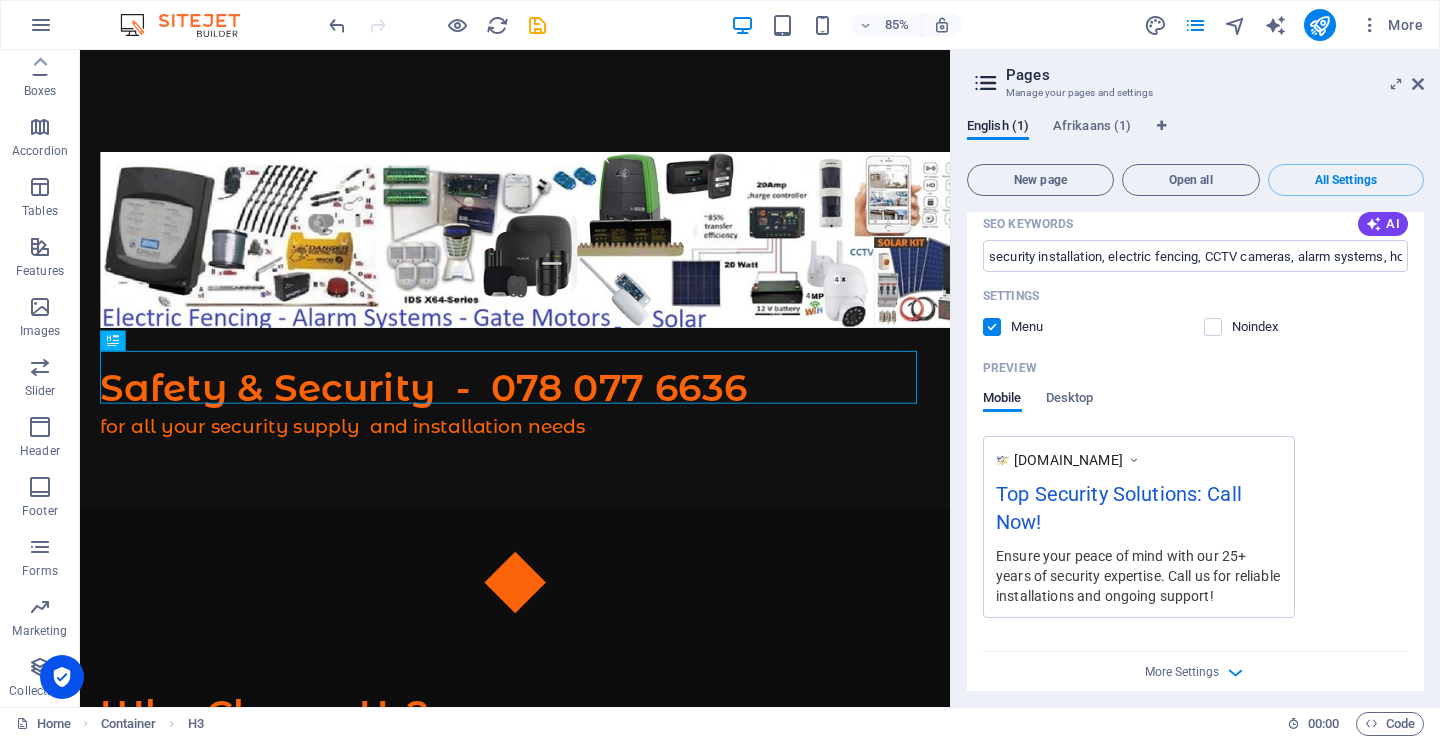 scroll, scrollTop: 397, scrollLeft: 0, axis: vertical 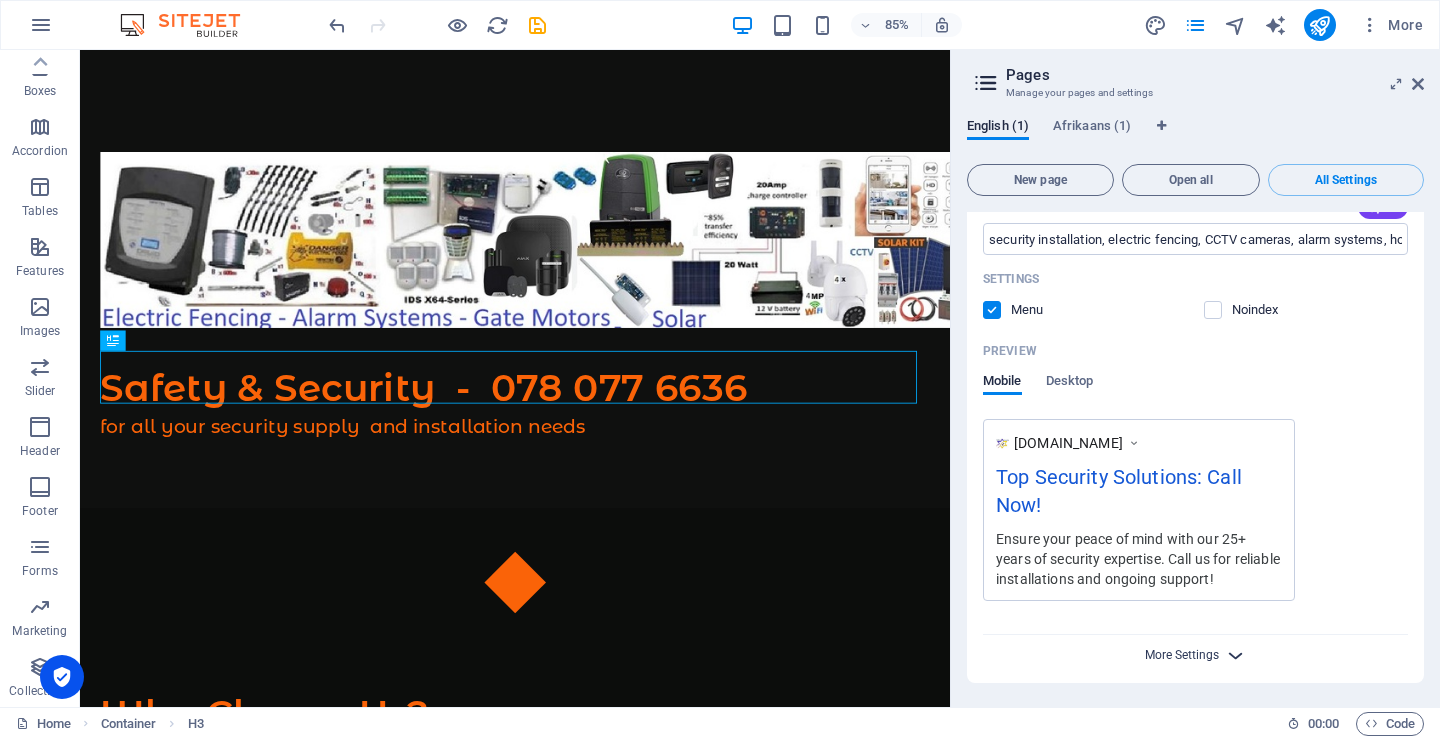 click on "More Settings" at bounding box center (1182, 655) 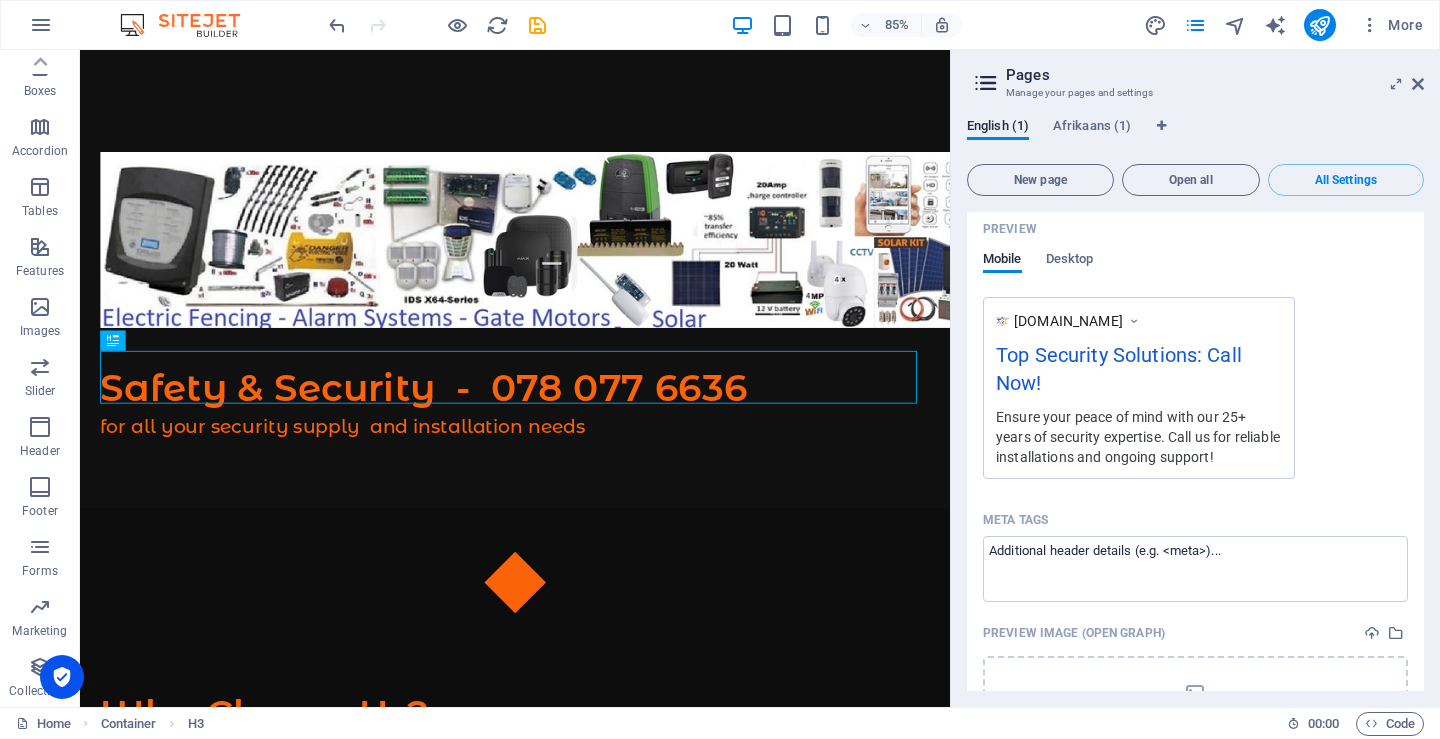 scroll, scrollTop: 597, scrollLeft: 0, axis: vertical 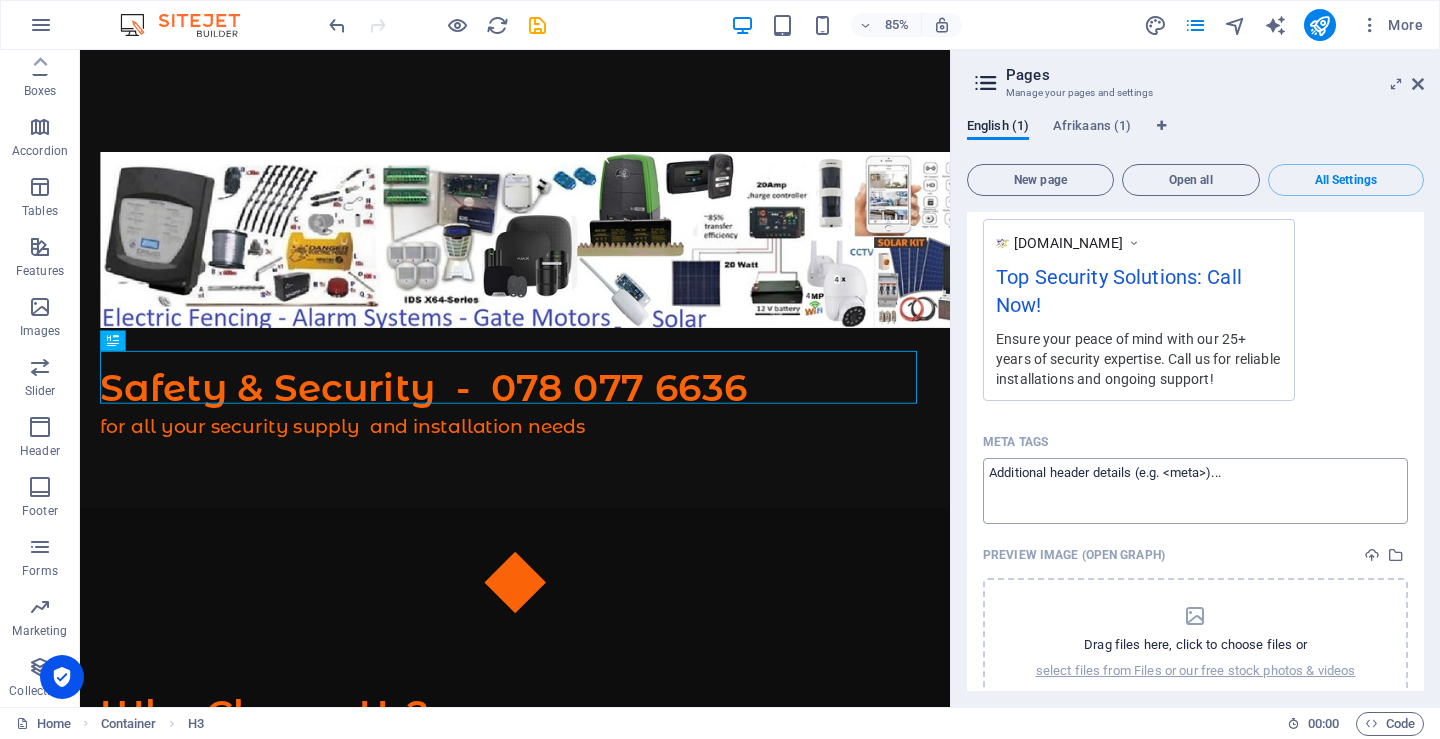 click on "Meta tags ​" at bounding box center (1195, 490) 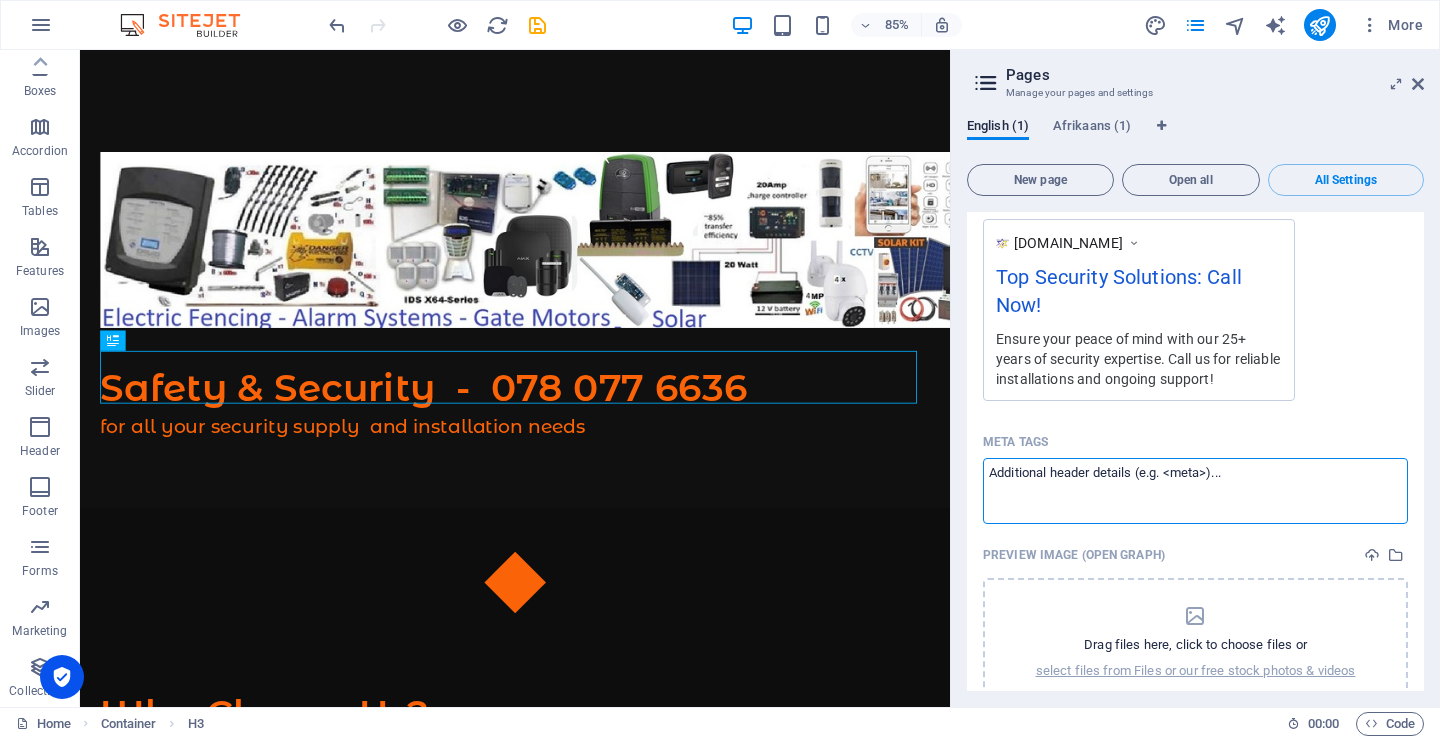 paste on "<!-- Google Tag Manager -->
<script>(function(w,d,s,l,i){w[l]=w[l]||[];w[l].push({'gtm.start':
new Date().getTime(),event:'gtm.js'});var f=d.getElementsByTagName(s)[0],
j=d.createElement(s),dl=l!='dataLayer'?'&l='+l:'';j.async=true;j.src=
'[URL][DOMAIN_NAME];
})(window,document,'script','dataLayer','GTM-WKPZ2N7X');</script>
<!-- End Google Tag Manager -->" 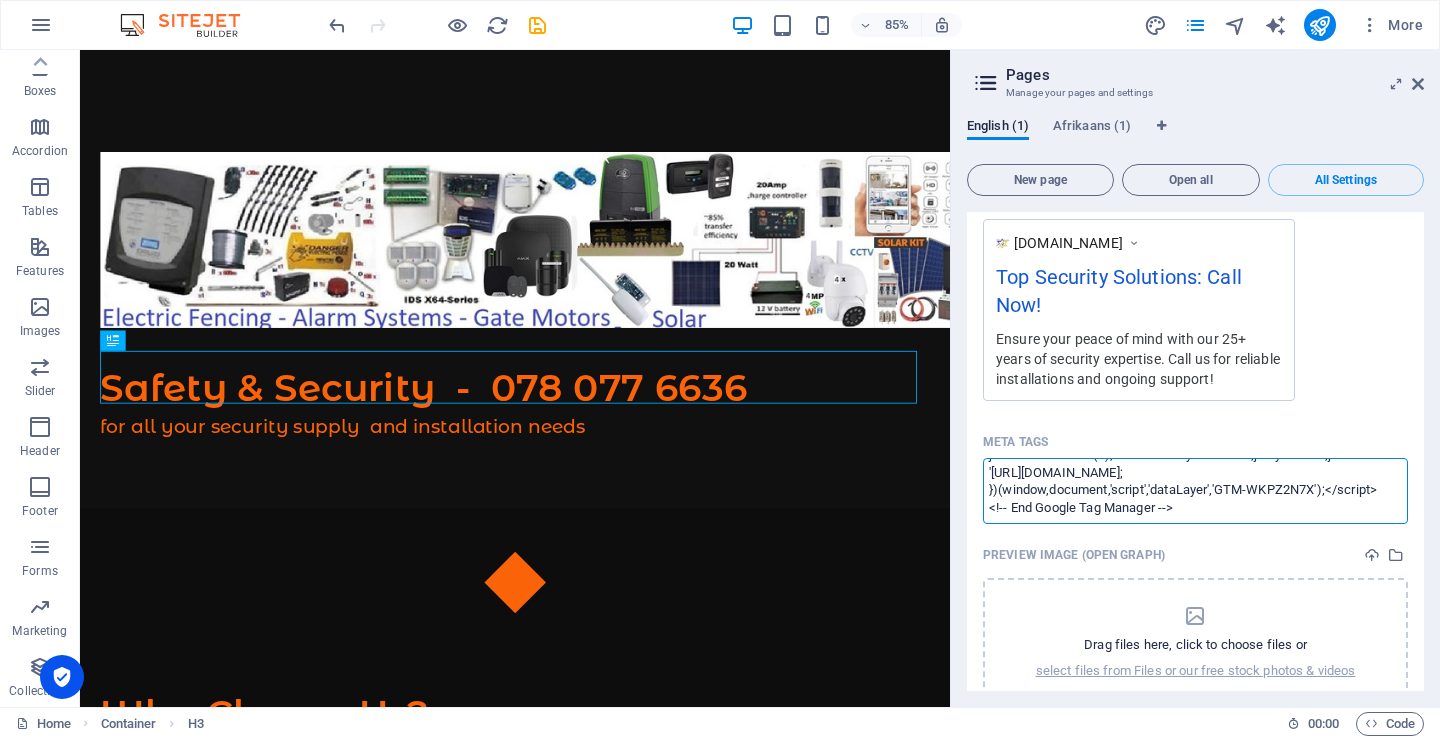 scroll, scrollTop: 0, scrollLeft: 0, axis: both 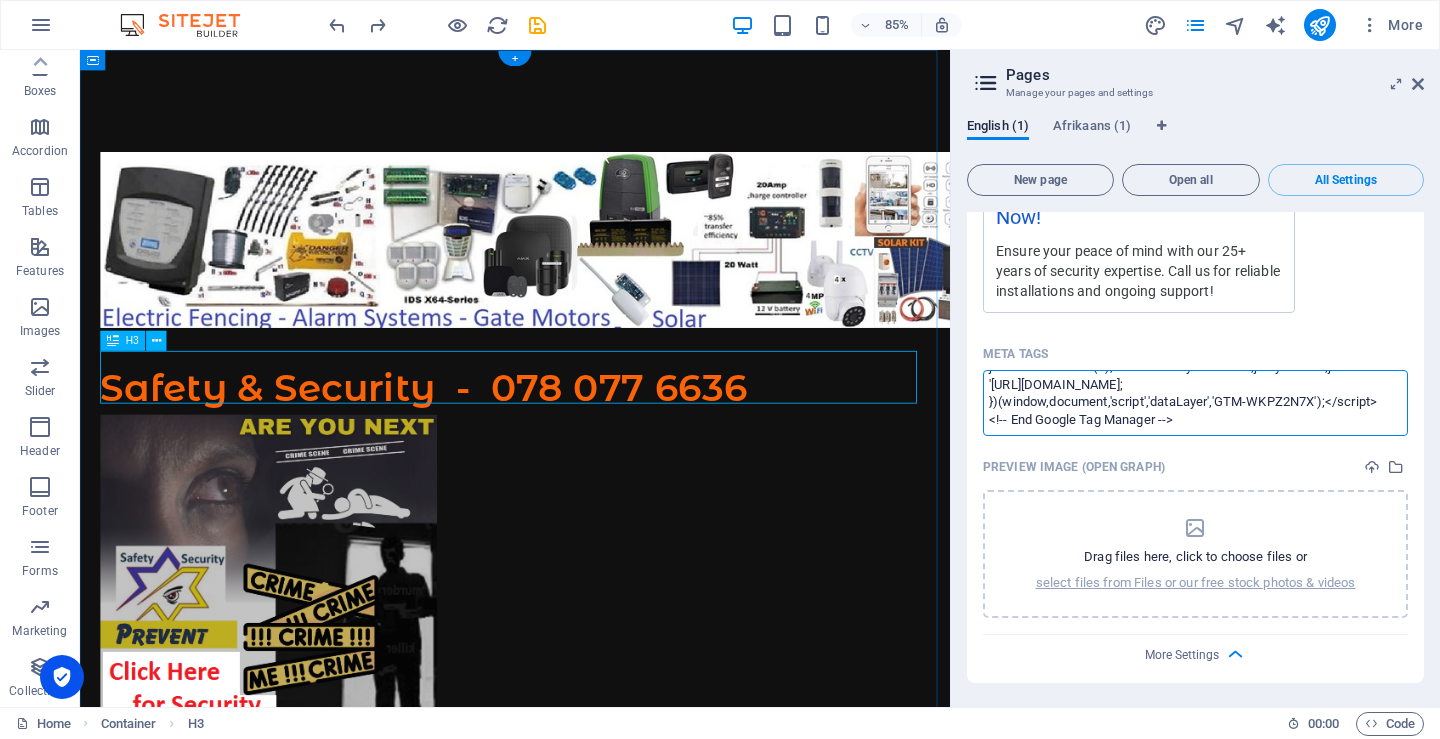 type on "<script>(function(w,d,s,l,i){w[l]=w[l]||[];w[l].push({'gtm.start':
new Date().getTime(),event:'gtm.js'});var f=d.getElementsByTagName(s)[0],
j=d.createElement(s),dl=l!='dataLayer'?'&l='+l:'';j.async=true;j.src=
'[URL][DOMAIN_NAME];
})(window,document,'script','dataLayer','GTM-WKPZ2N7X');</script>" 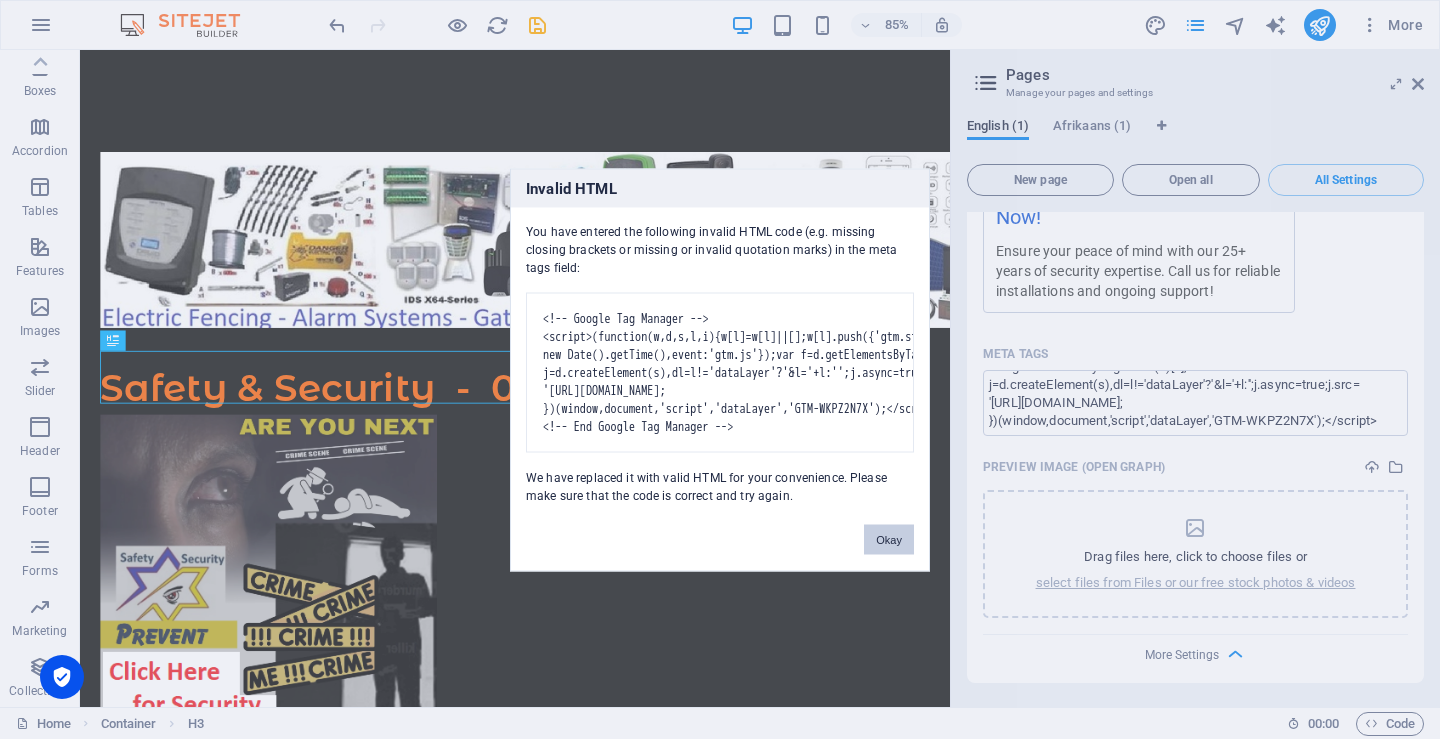 click on "Okay" at bounding box center (889, 539) 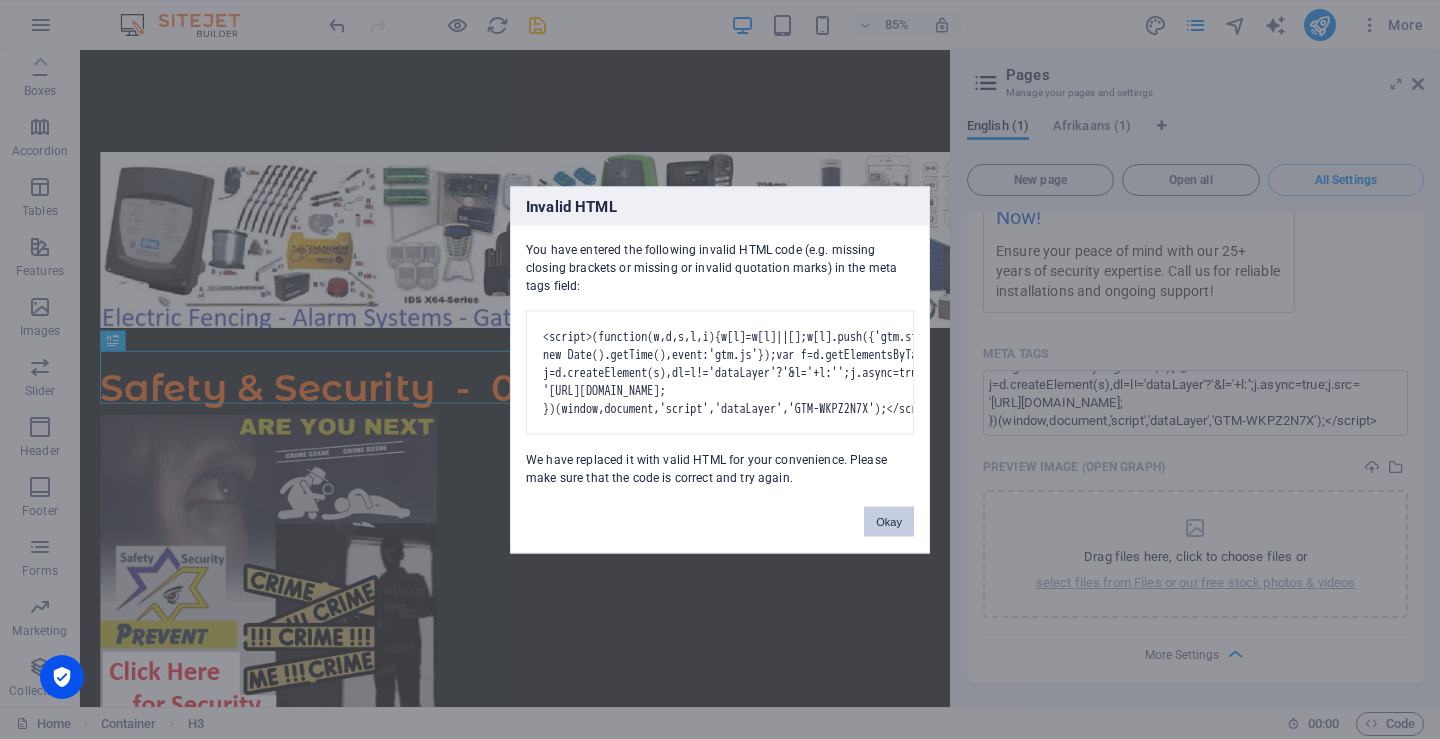 click on "Okay" at bounding box center [889, 521] 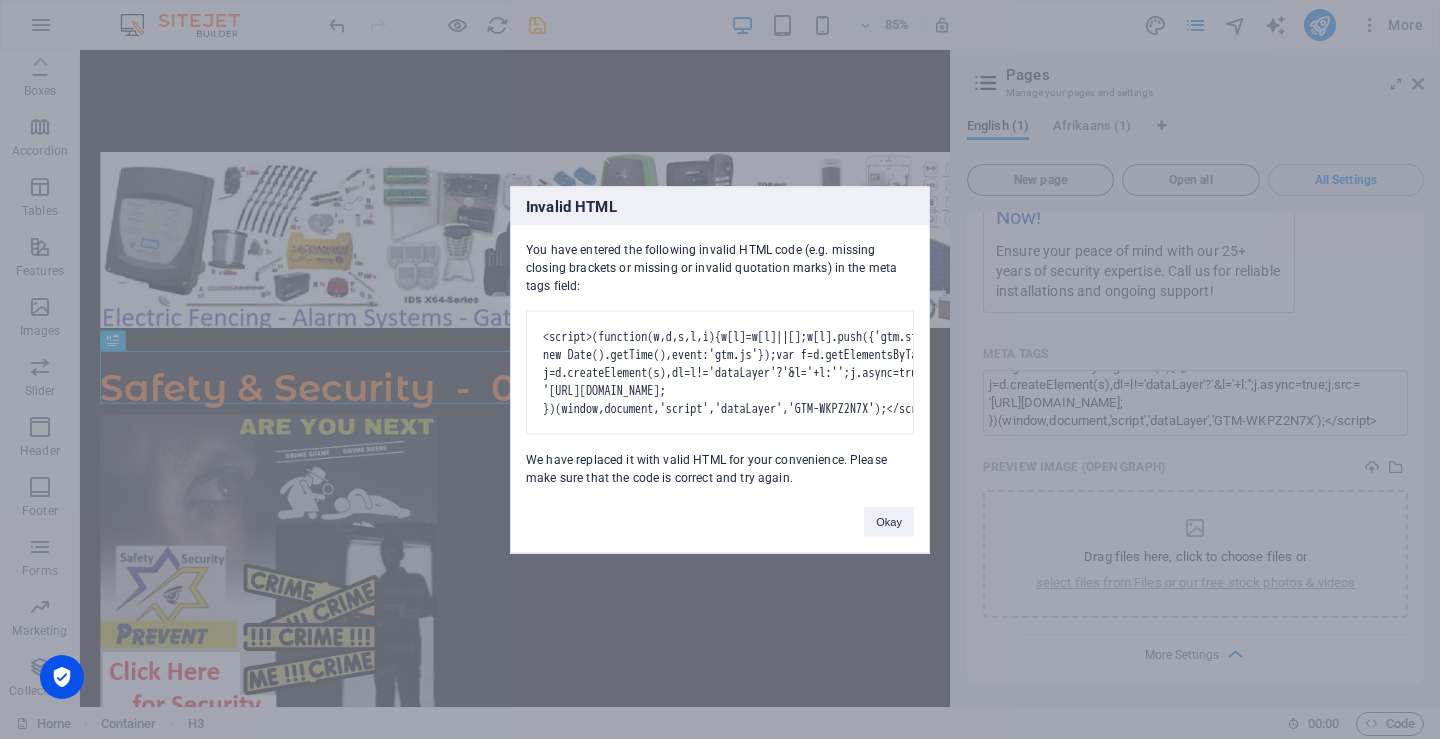click on "Okay" at bounding box center [889, 521] 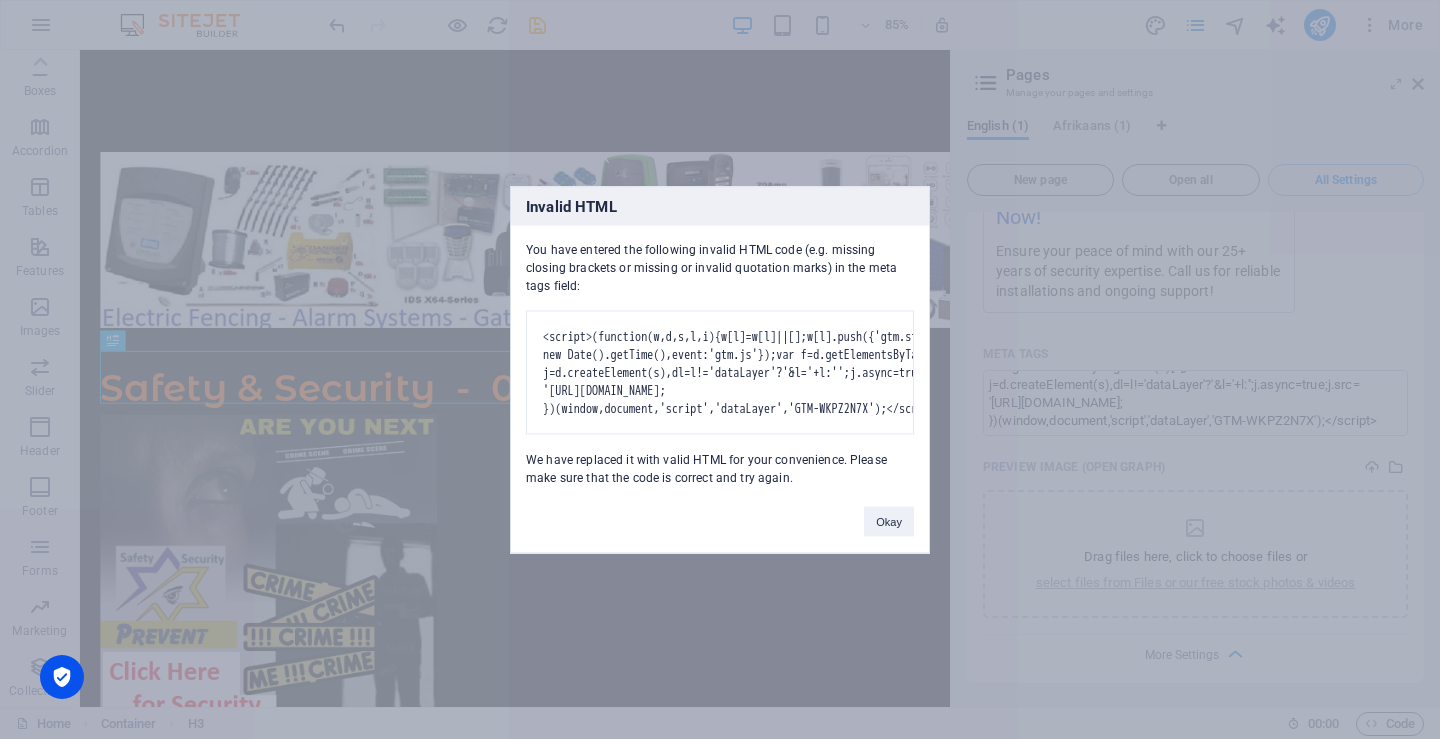 click on "Invalid HTML
You have entered the following invalid HTML code (e.g. missing closing brackets or missing or invalid quotation marks) in the meta tags field:
<script>(function(w,d,s,l,i){w[l]=w[l]||[];w[l].push({'gtm.start':
new Date().getTime(),event:'gtm.js'});var f=d.getElementsByTagName(s)[0],
j=d.createElement(s),dl=l!='dataLayer'?'&l='+l:'';j.async=true;j.src=
'[URL][DOMAIN_NAME];
})(window,document,'script','dataLayer','GTM-WKPZ2N7X');</script>
We have replaced it with valid HTML for your convenience. Please make sure that the code is correct and try again.
Okay" at bounding box center [720, 369] 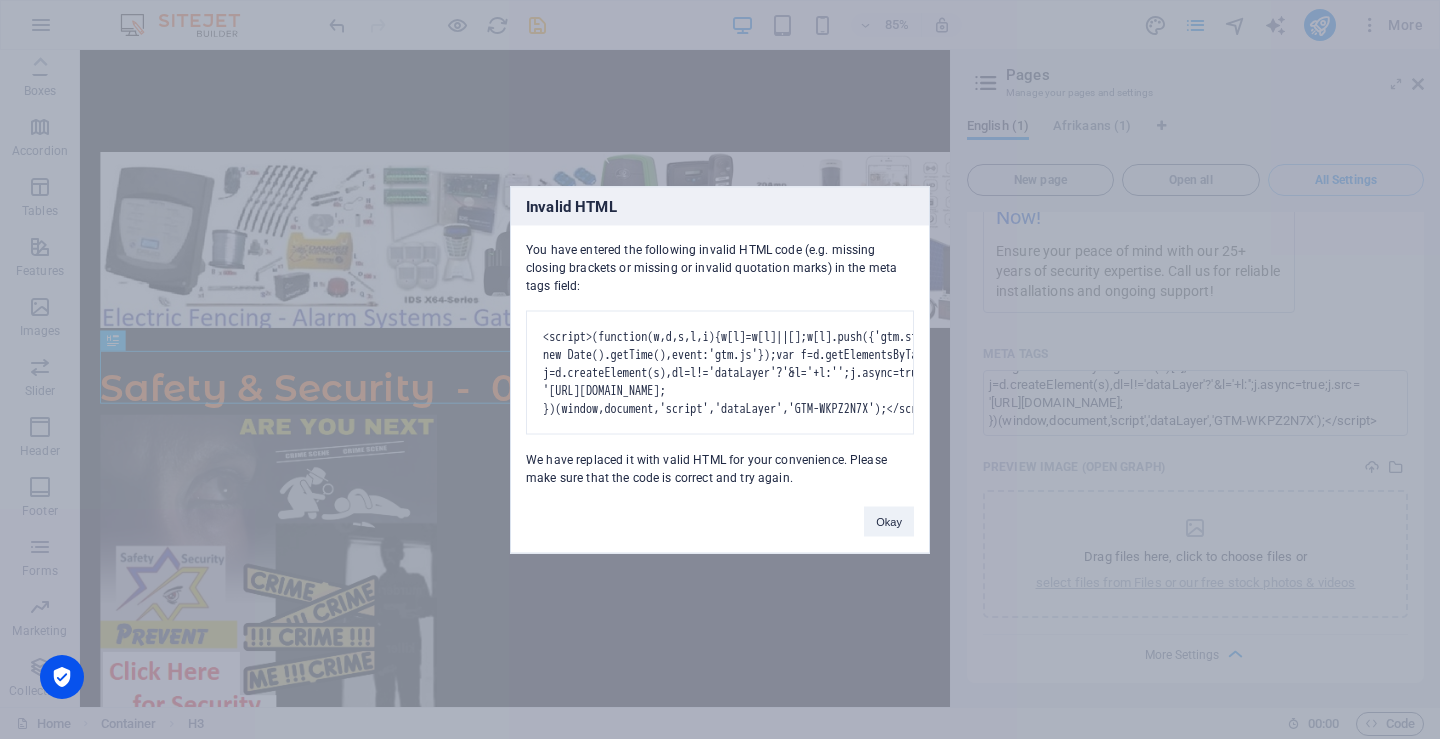 click on "Invalid HTML
You have entered the following invalid HTML code (e.g. missing closing brackets or missing or invalid quotation marks) in the meta tags field:
<script>(function(w,d,s,l,i){w[l]=w[l]||[];w[l].push({'gtm.start':
new Date().getTime(),event:'gtm.js'});var f=d.getElementsByTagName(s)[0],
j=d.createElement(s),dl=l!='dataLayer'?'&l='+l:'';j.async=true;j.src=
'[URL][DOMAIN_NAME];
})(window,document,'script','dataLayer','GTM-WKPZ2N7X');</script>
We have replaced it with valid HTML for your convenience. Please make sure that the code is correct and try again.
Okay" at bounding box center (720, 369) 